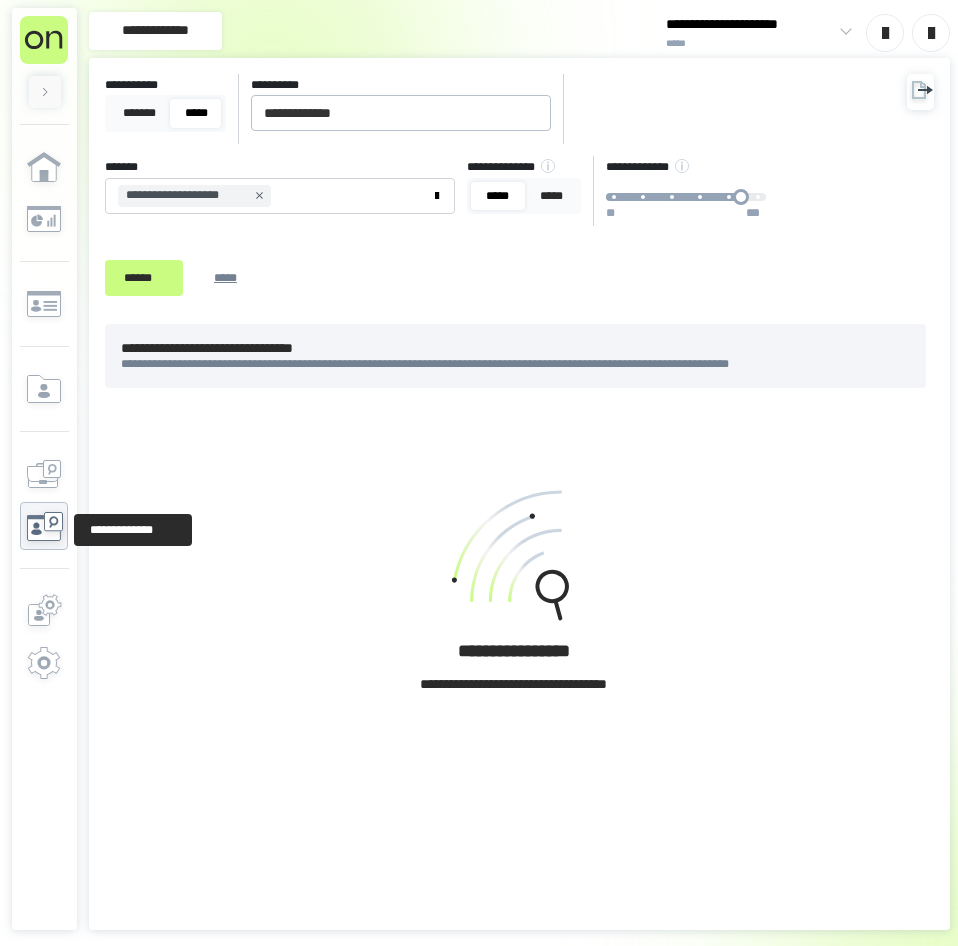 scroll, scrollTop: 0, scrollLeft: 0, axis: both 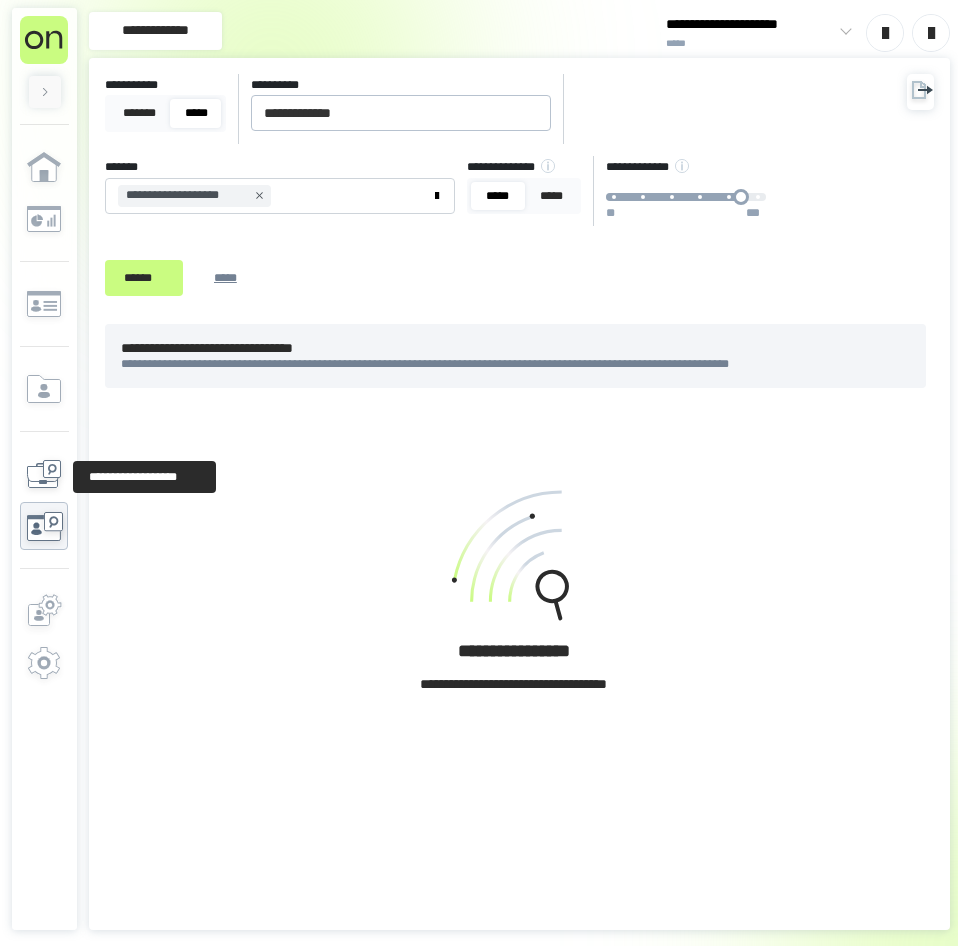 click 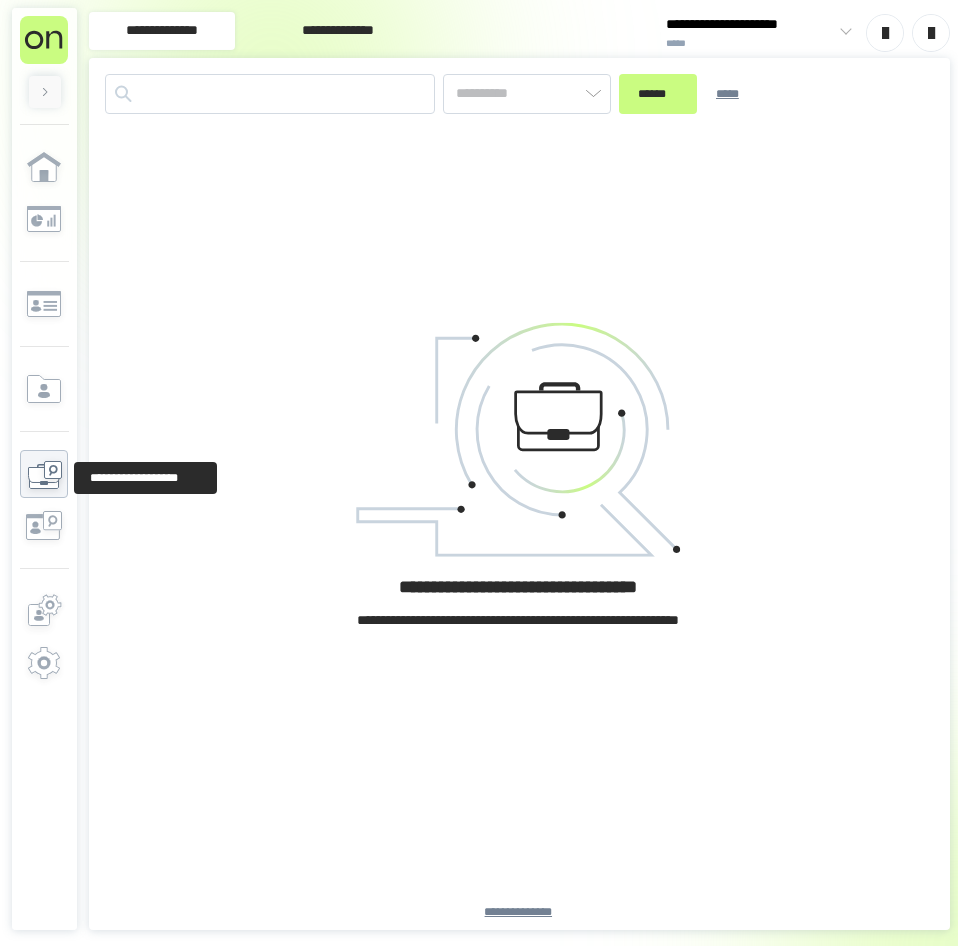 type on "*********" 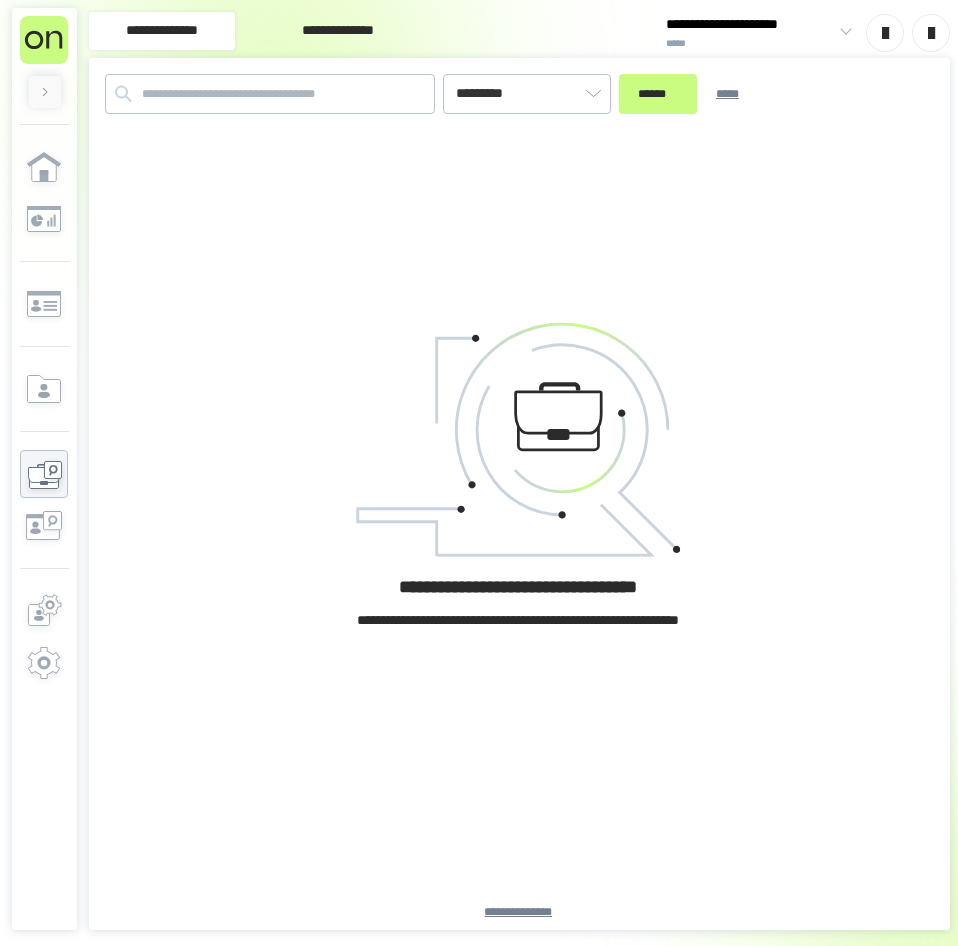click on "**********" at bounding box center [338, 31] 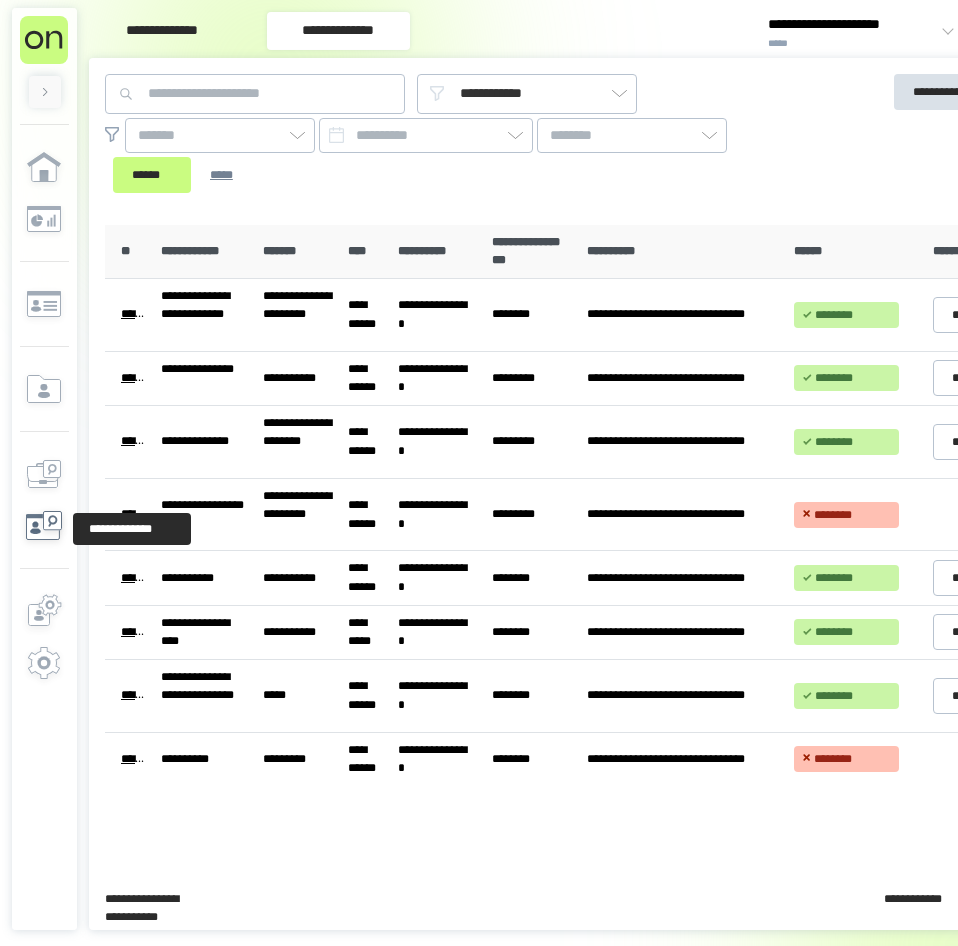 click 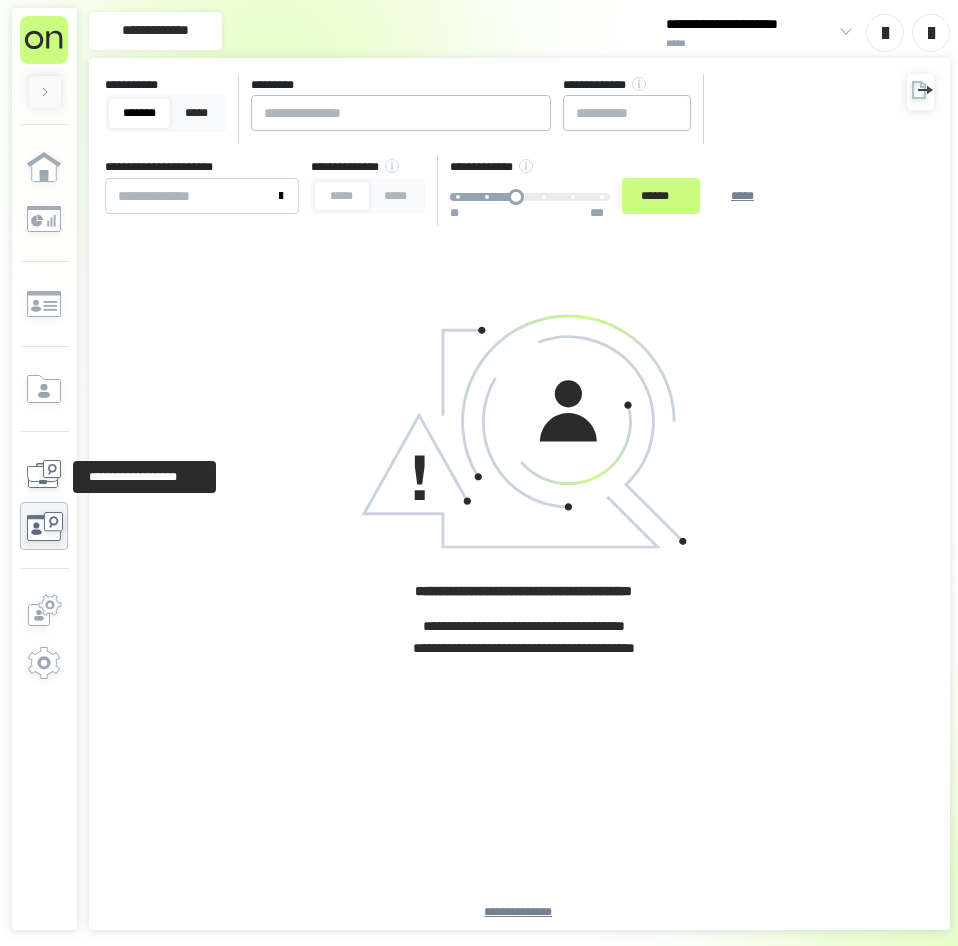 click 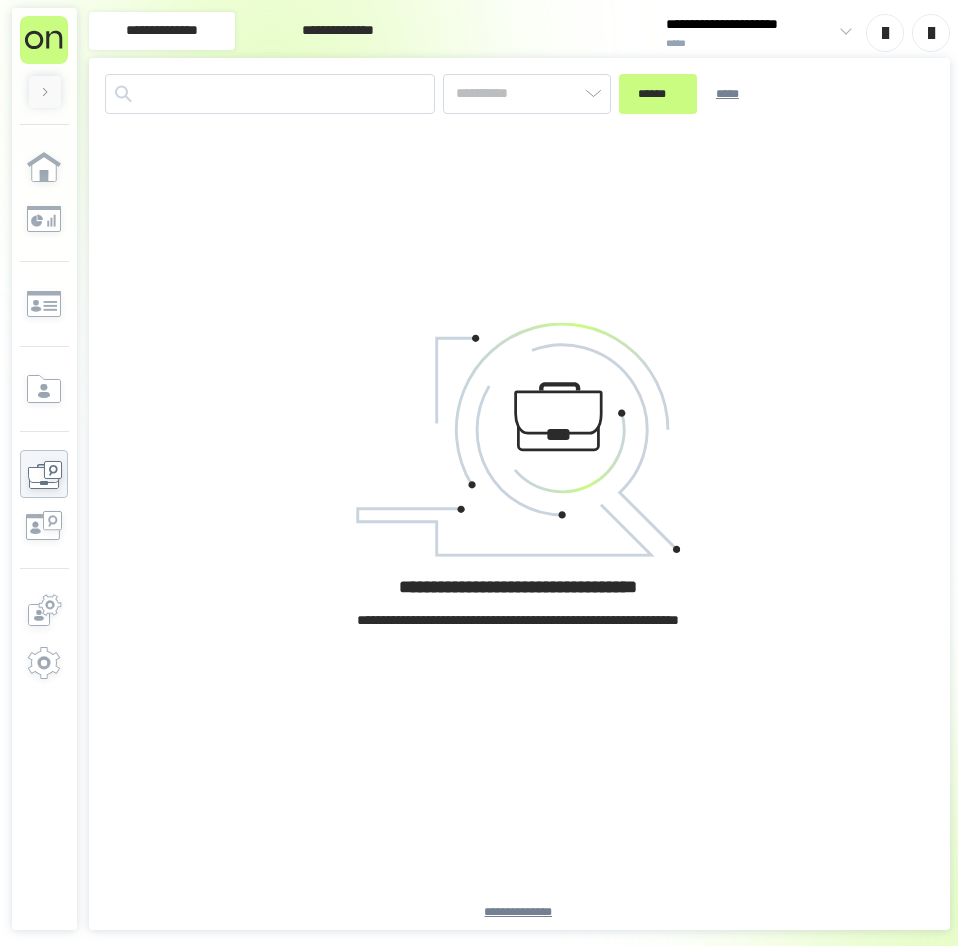 type on "*********" 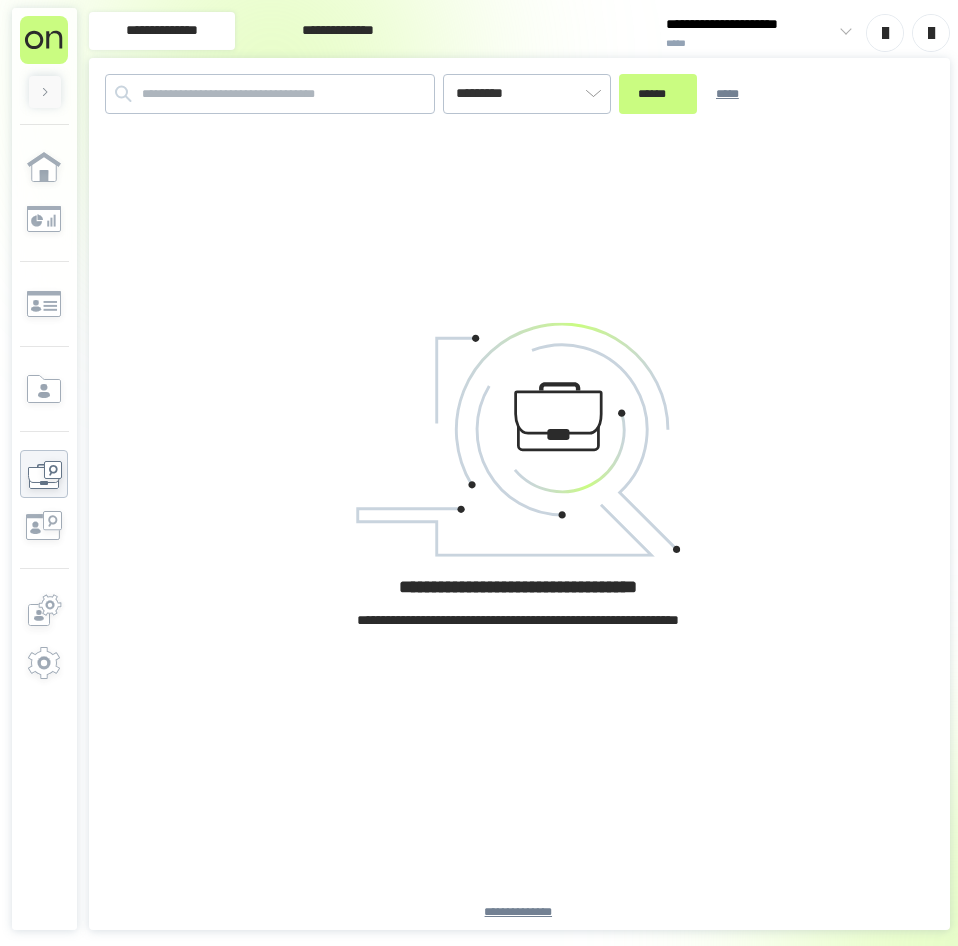click on "**********" at bounding box center (338, 31) 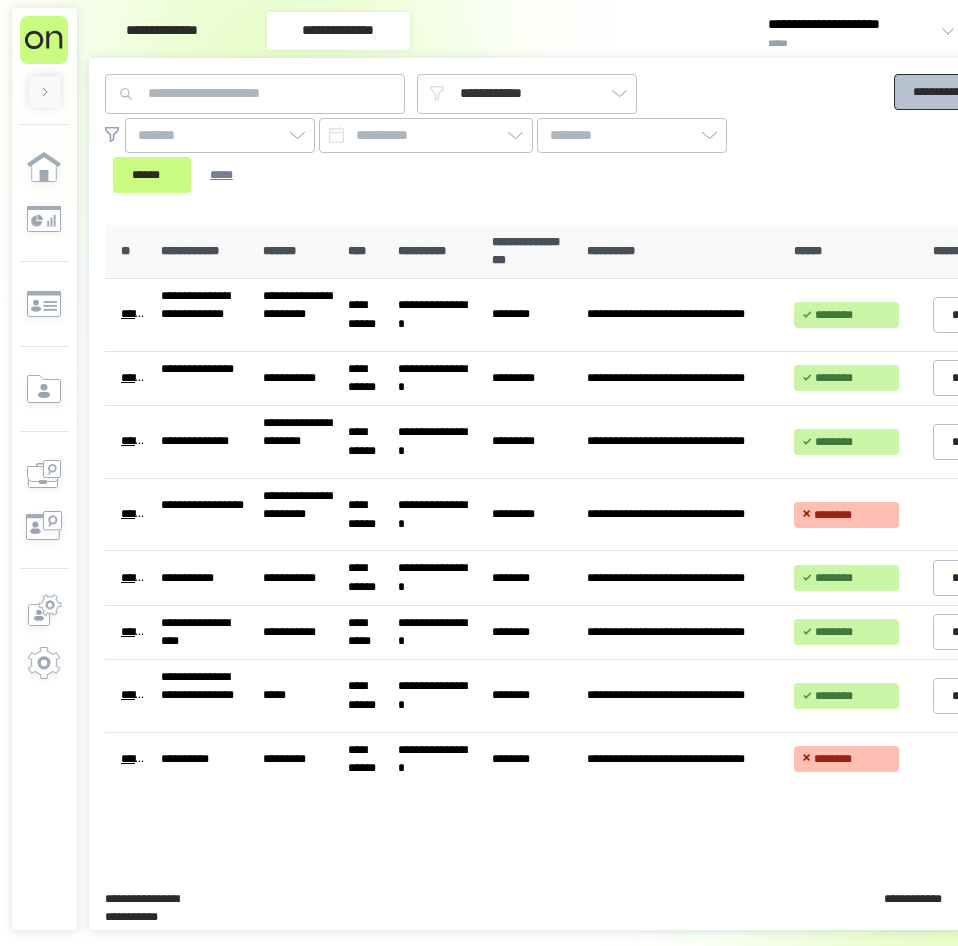click on "**********" at bounding box center (953, 92) 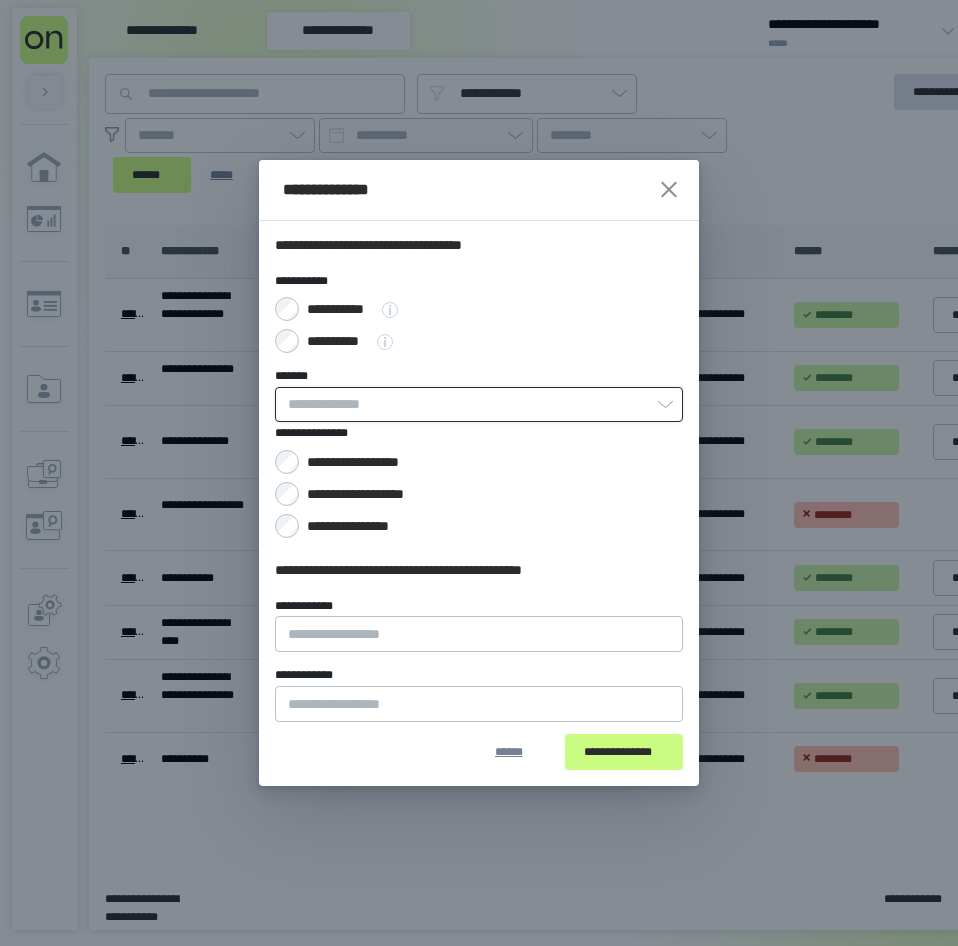 click on "*******" at bounding box center [479, 404] 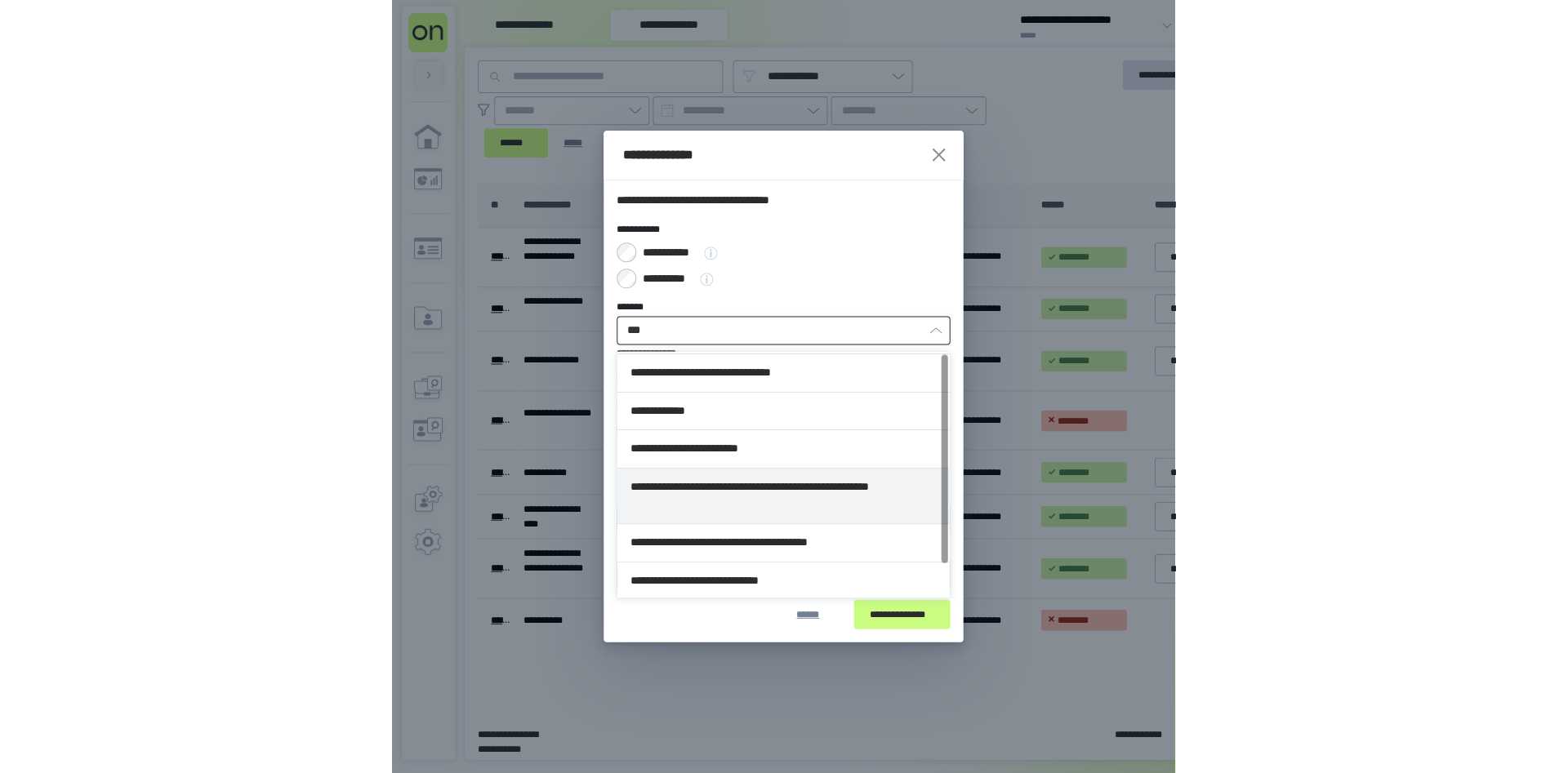 scroll, scrollTop: 39, scrollLeft: 0, axis: vertical 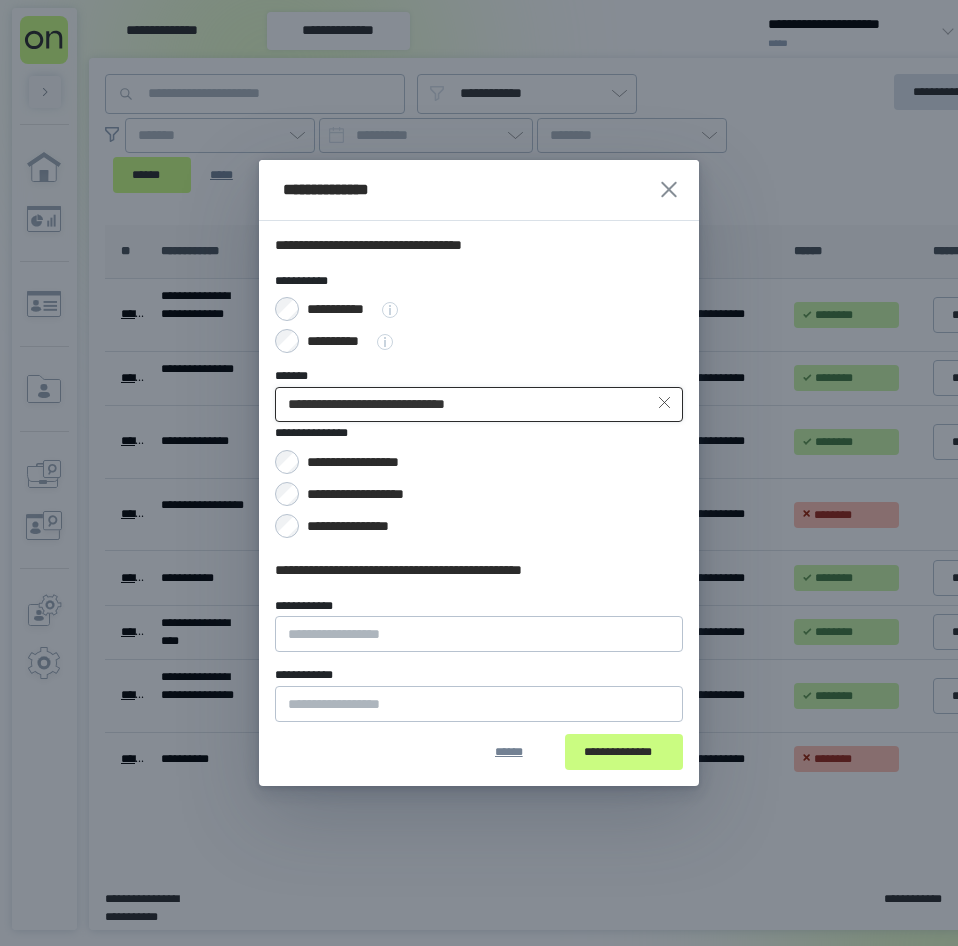 type on "**********" 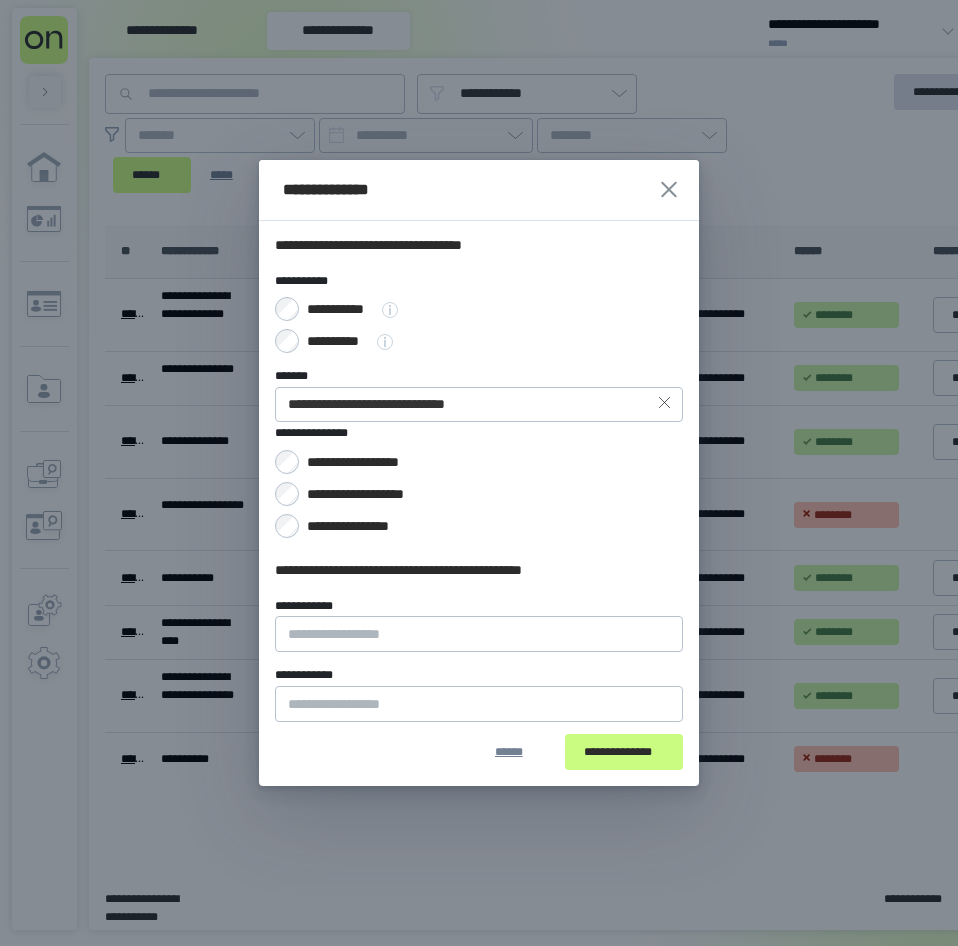 click on "**********" at bounding box center [365, 462] 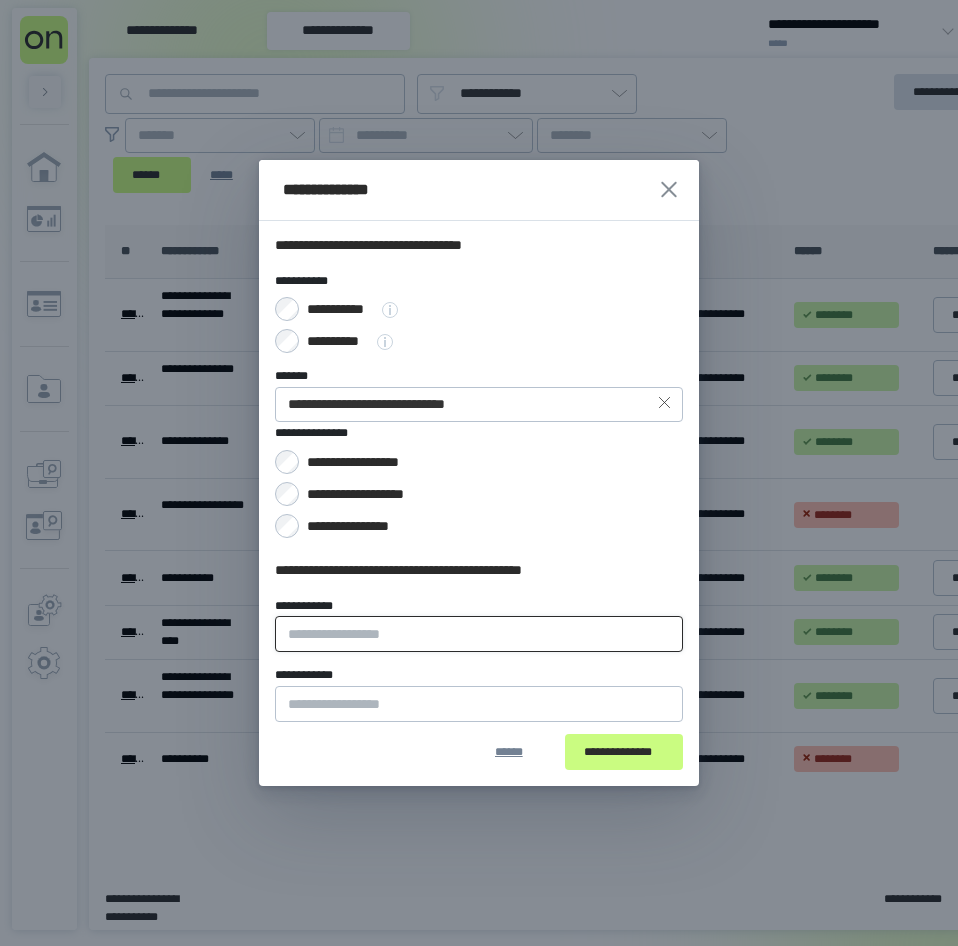 click on "**********" at bounding box center (479, 634) 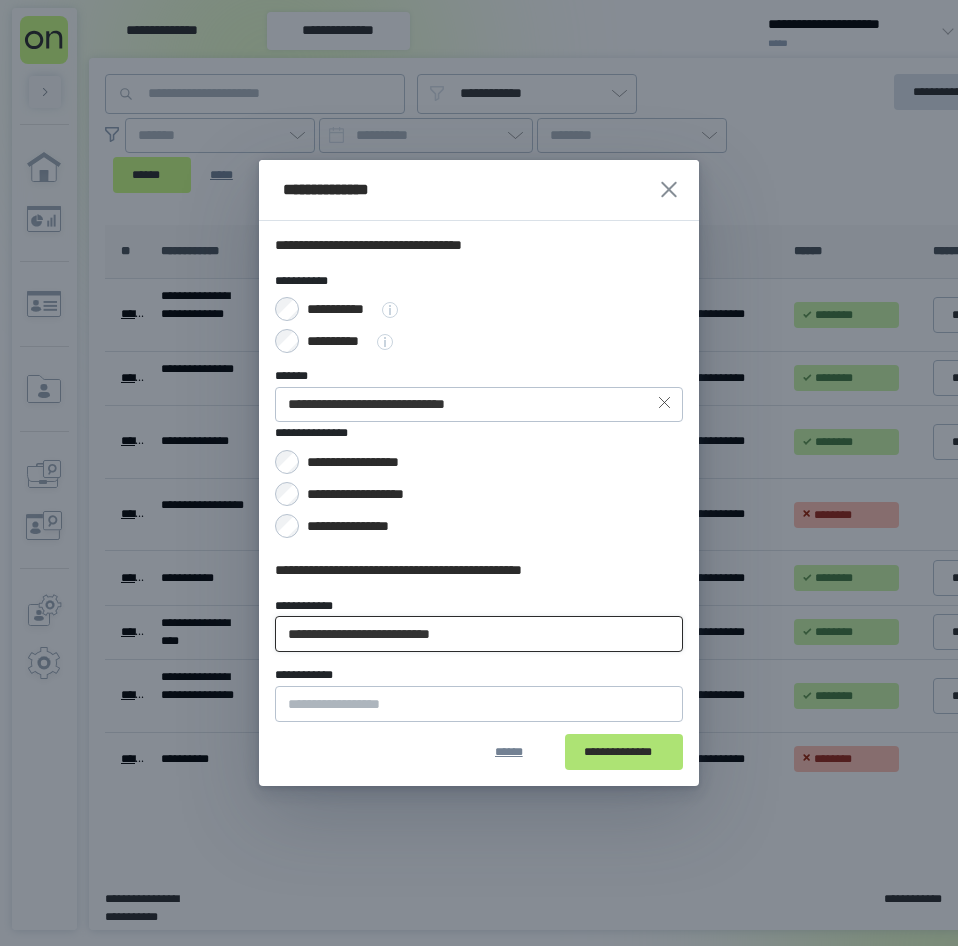 type on "**********" 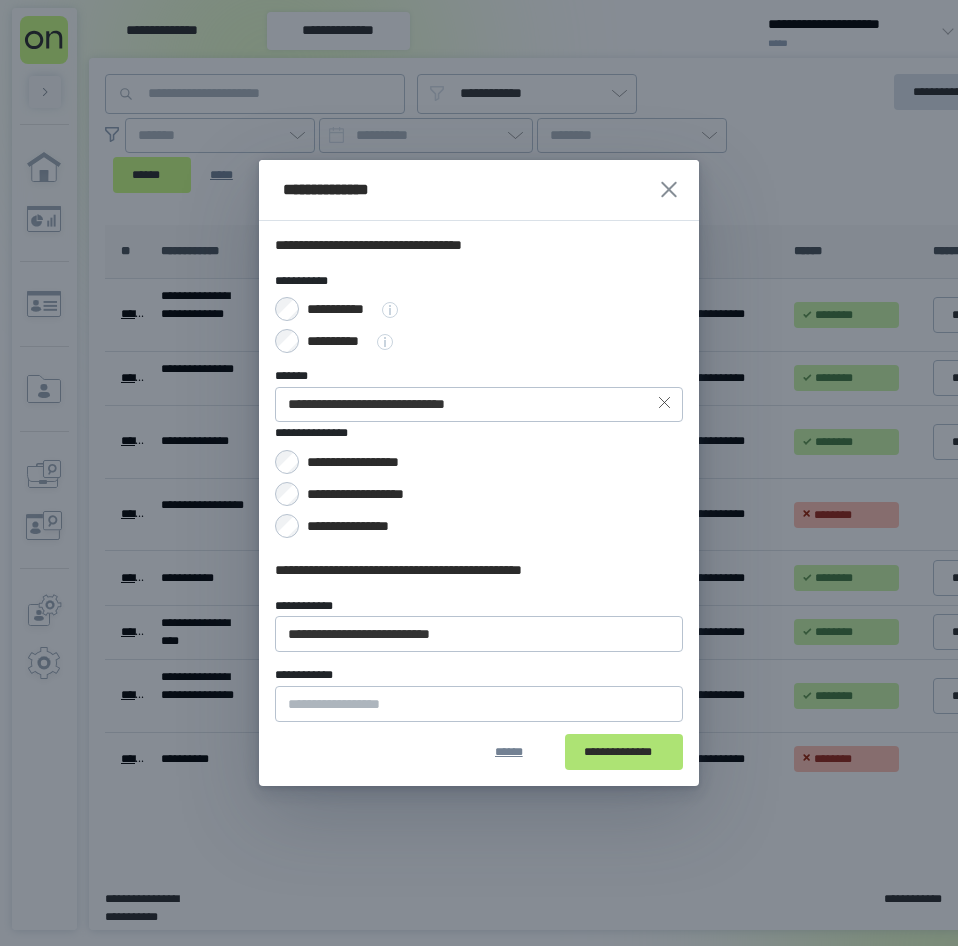 click on "**********" at bounding box center [624, 752] 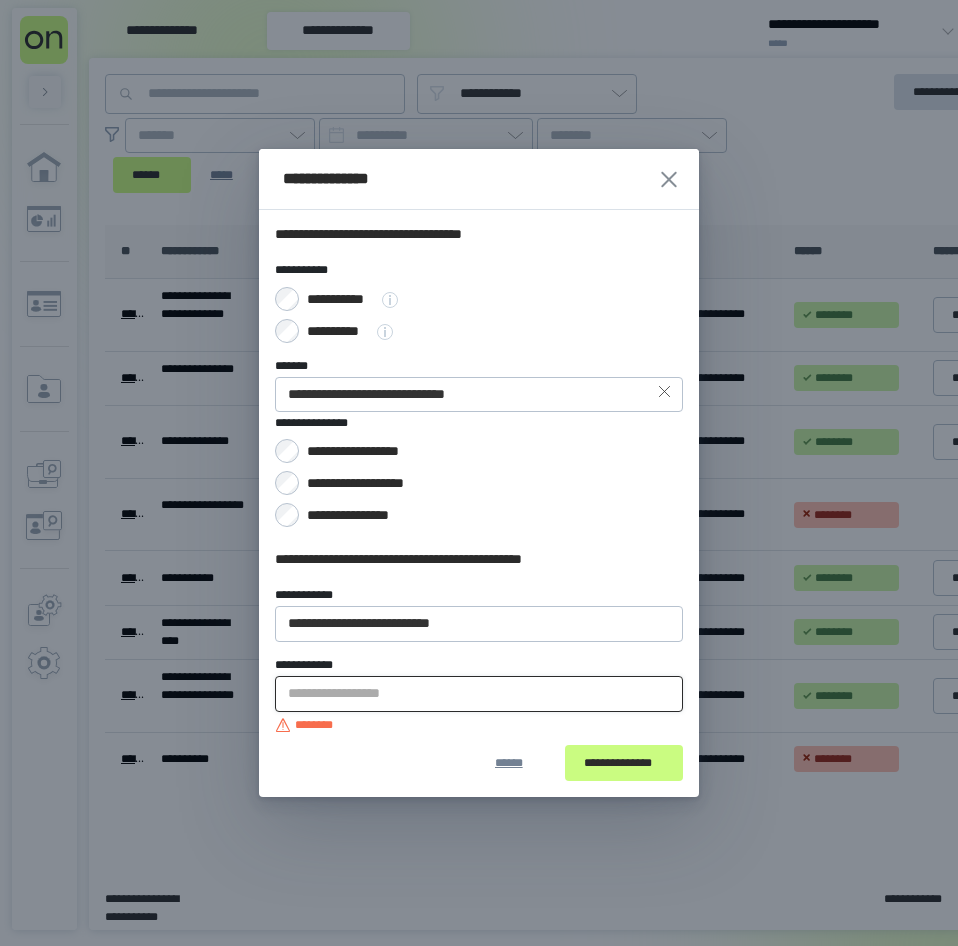 click on "**********" at bounding box center (479, 694) 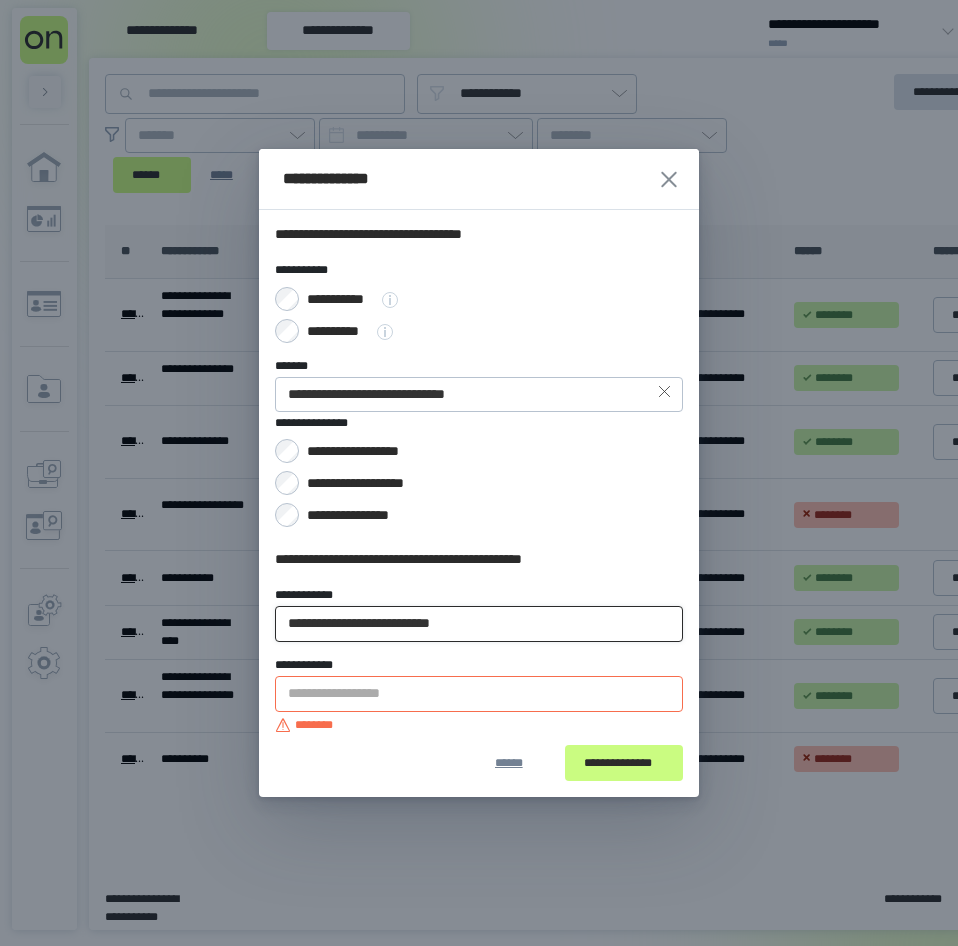 drag, startPoint x: 233, startPoint y: 624, endPoint x: 175, endPoint y: 627, distance: 58.077534 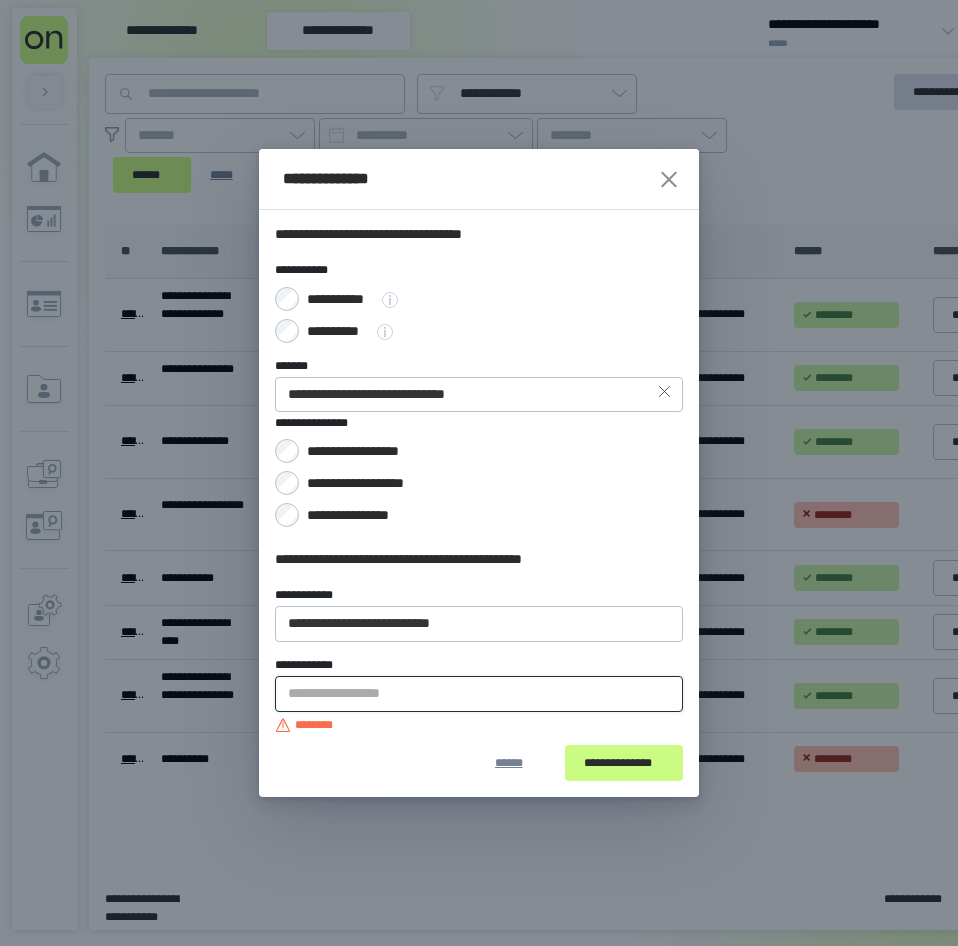 click on "**********" at bounding box center [479, 694] 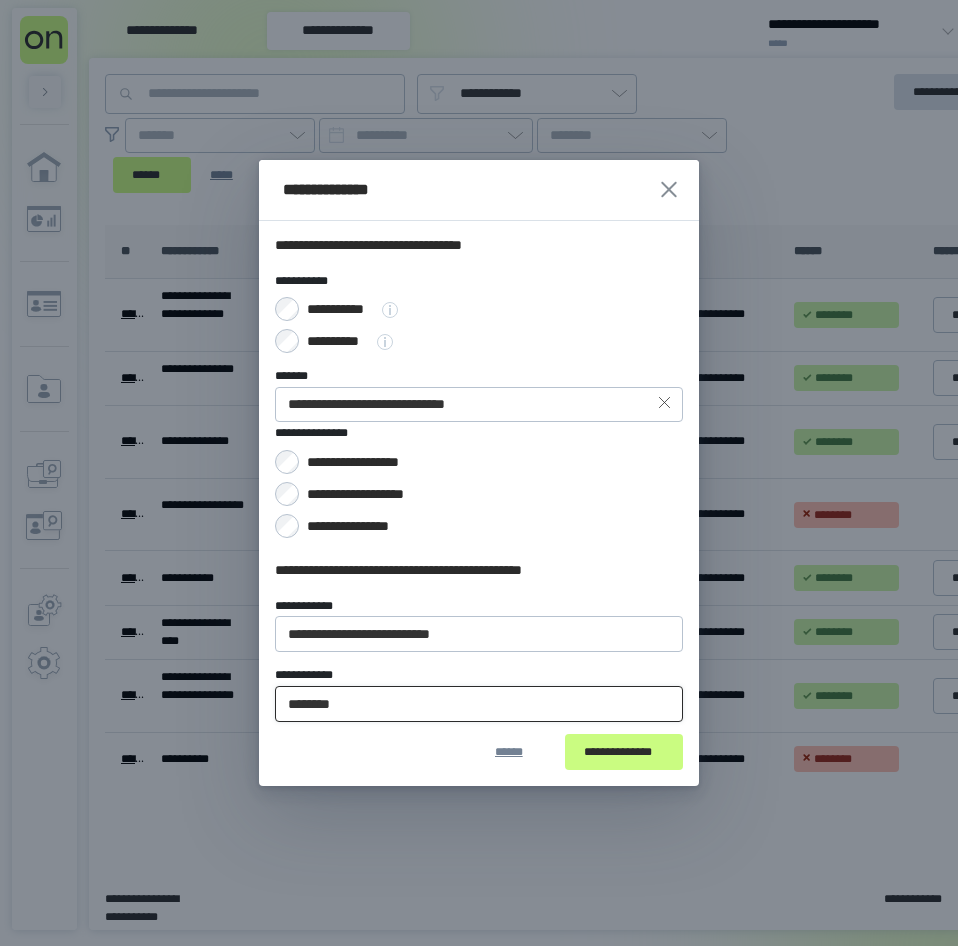 click on "********" at bounding box center (479, 704) 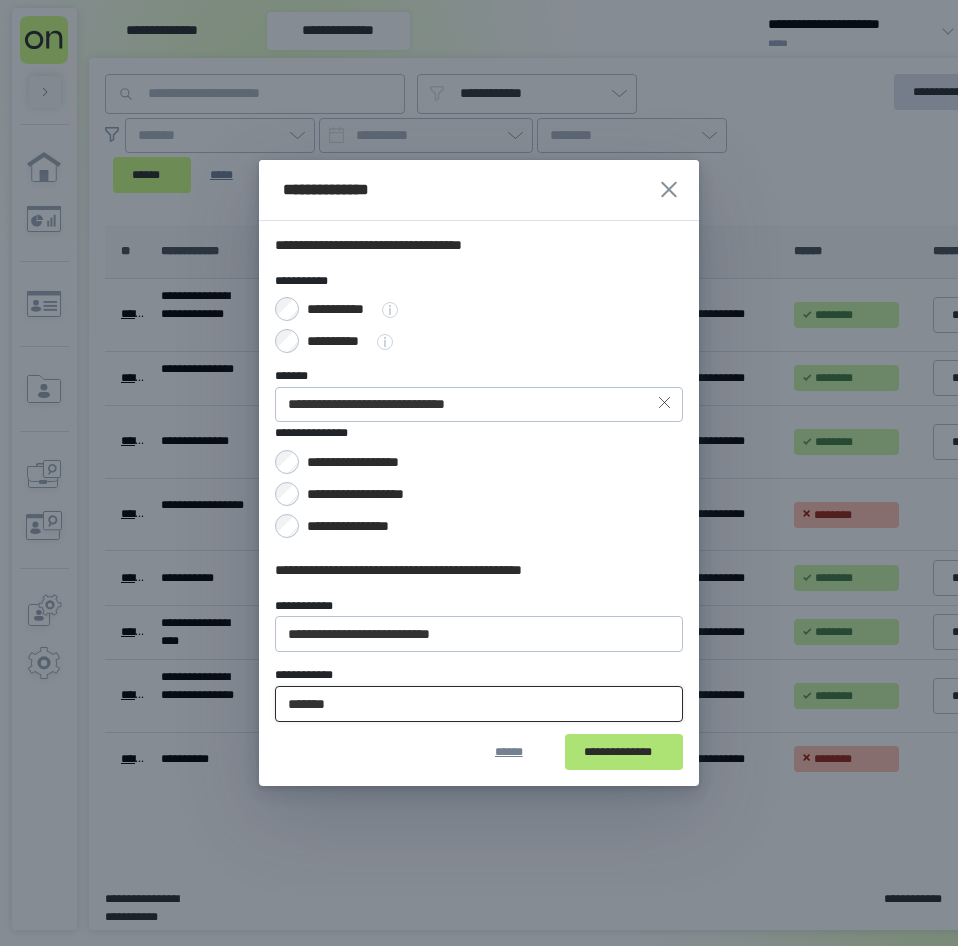 type on "*******" 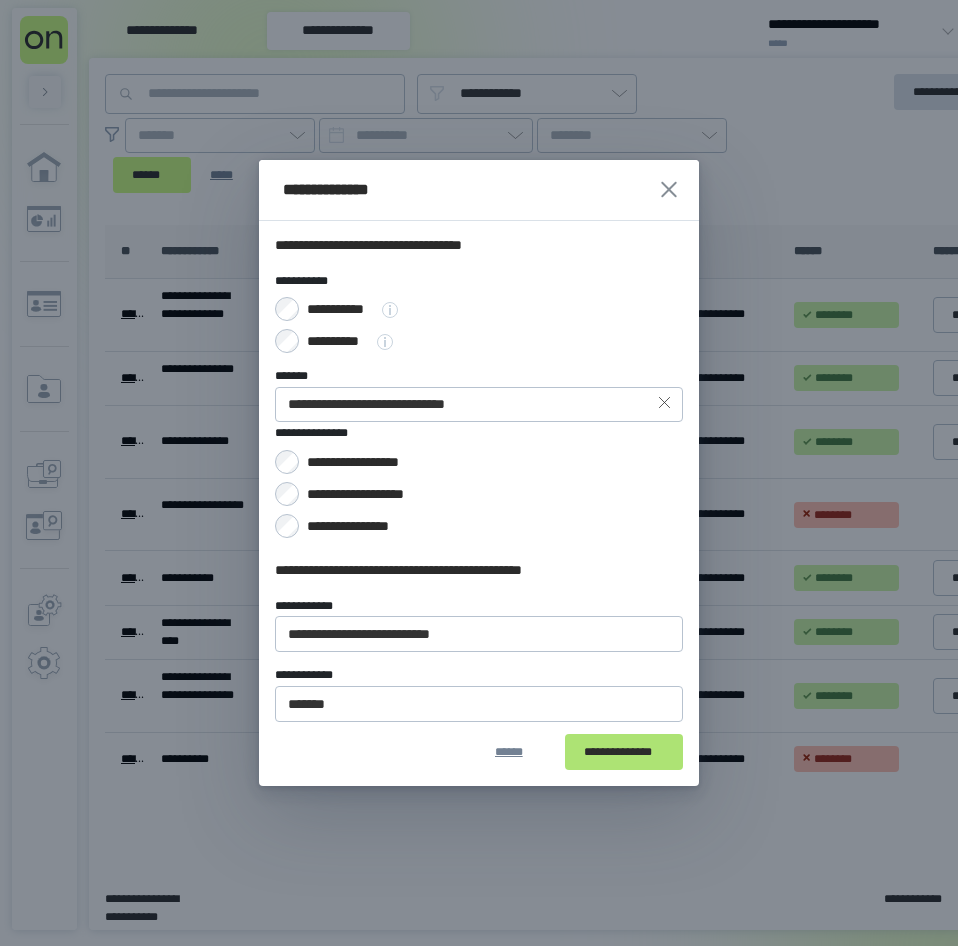 click on "**********" at bounding box center (624, 752) 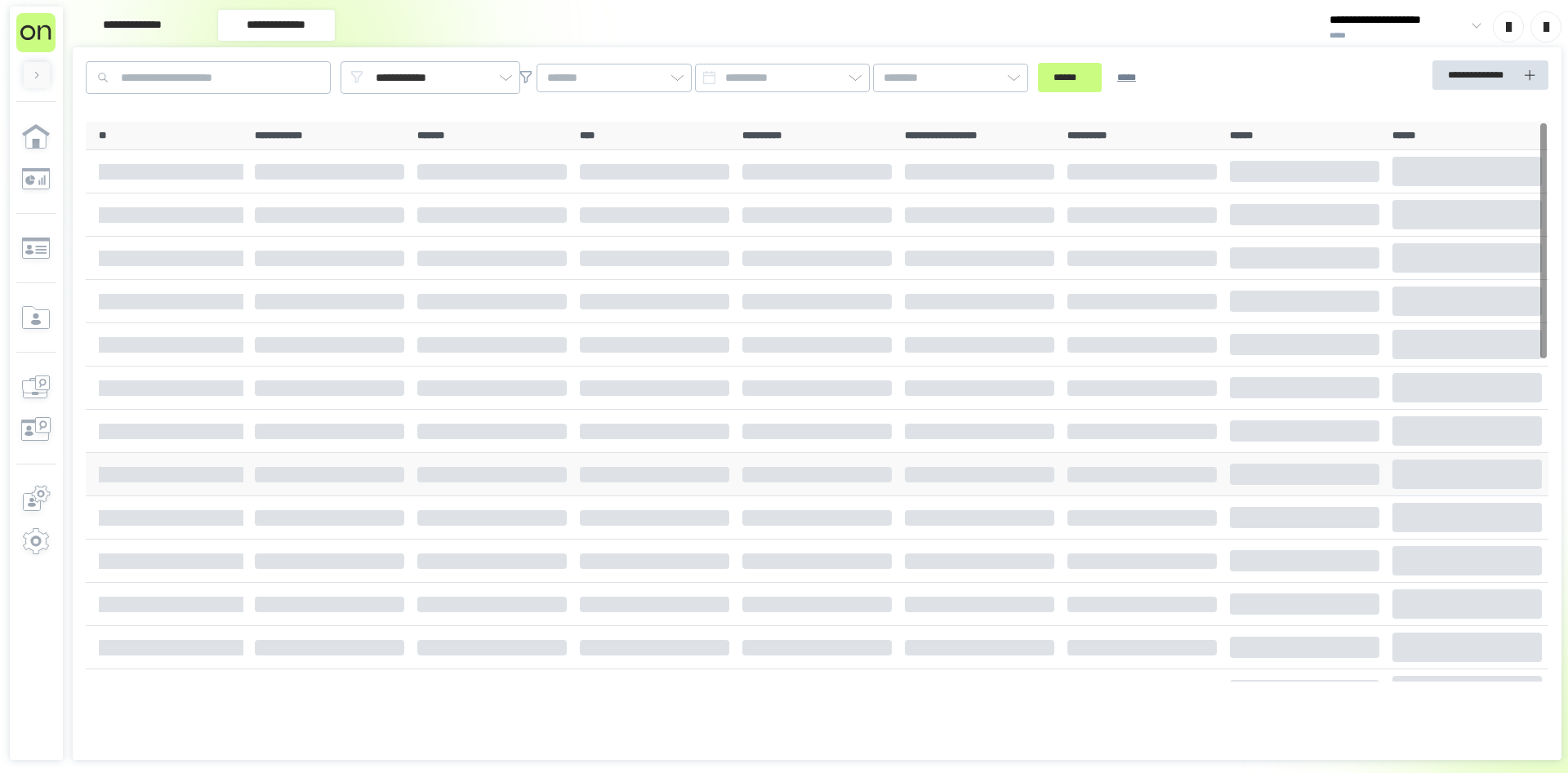 scroll, scrollTop: 0, scrollLeft: 0, axis: both 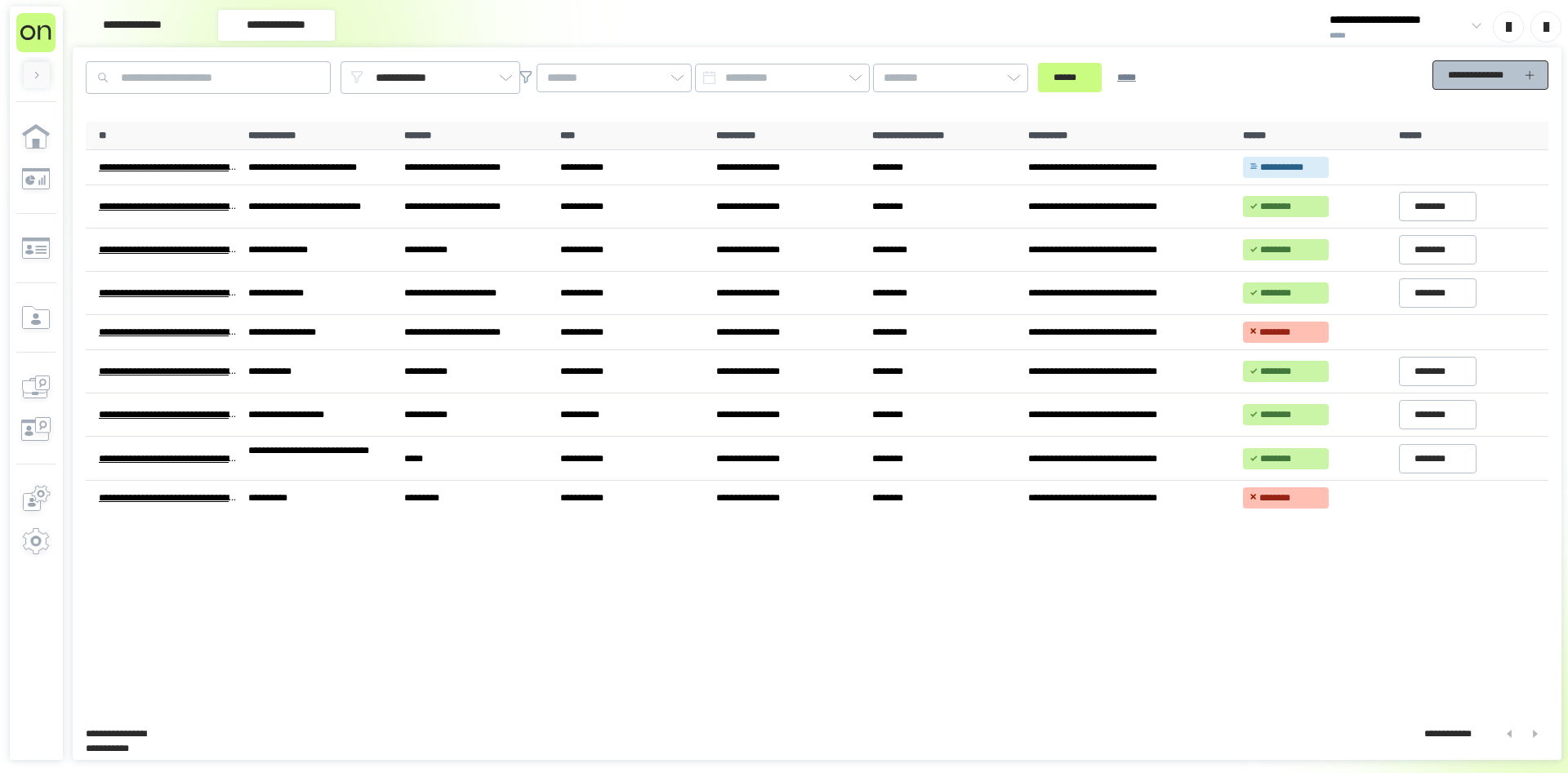 click on "**********" at bounding box center [1481, 75] 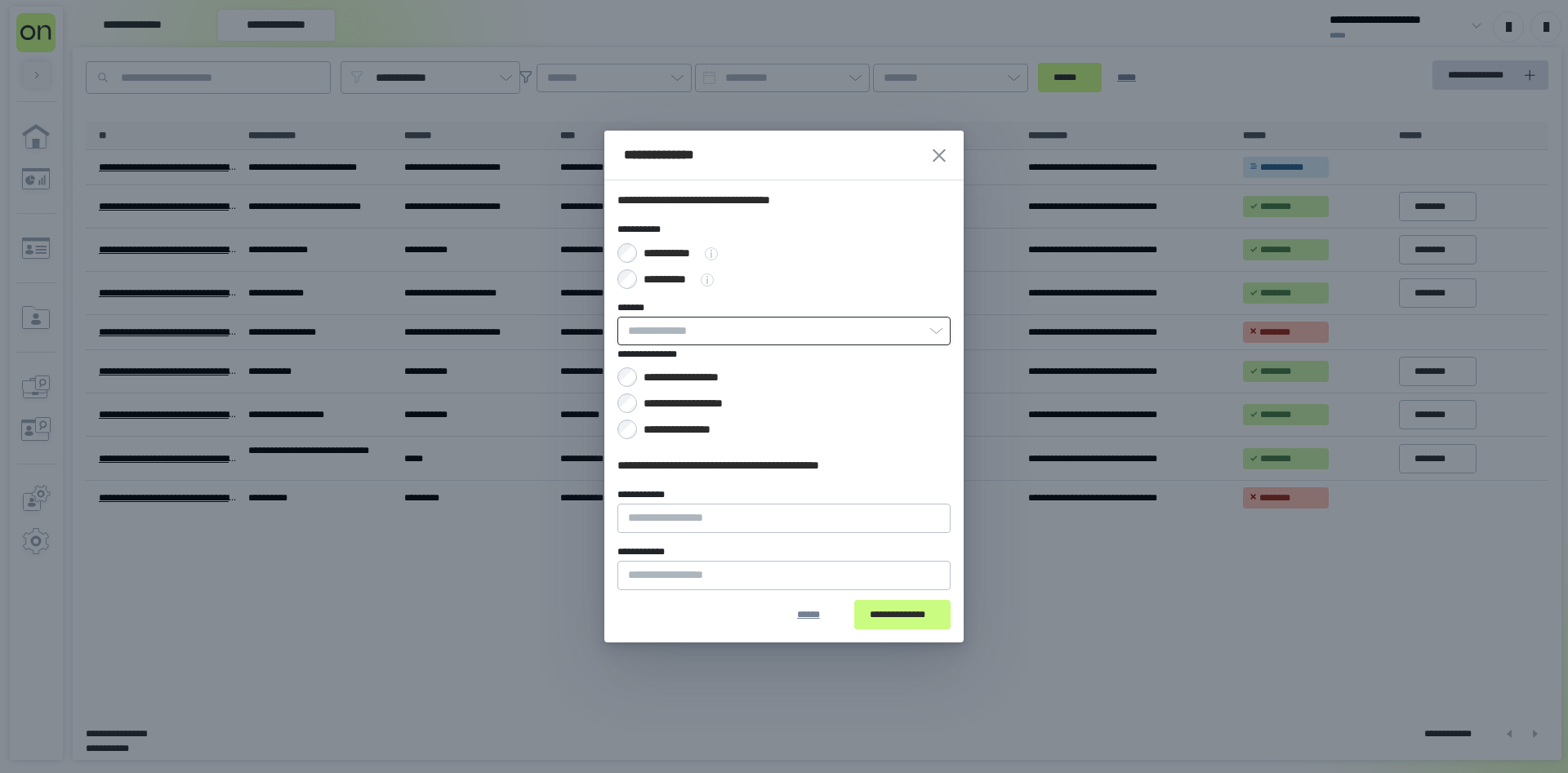 click on "*******" at bounding box center [784, 331] 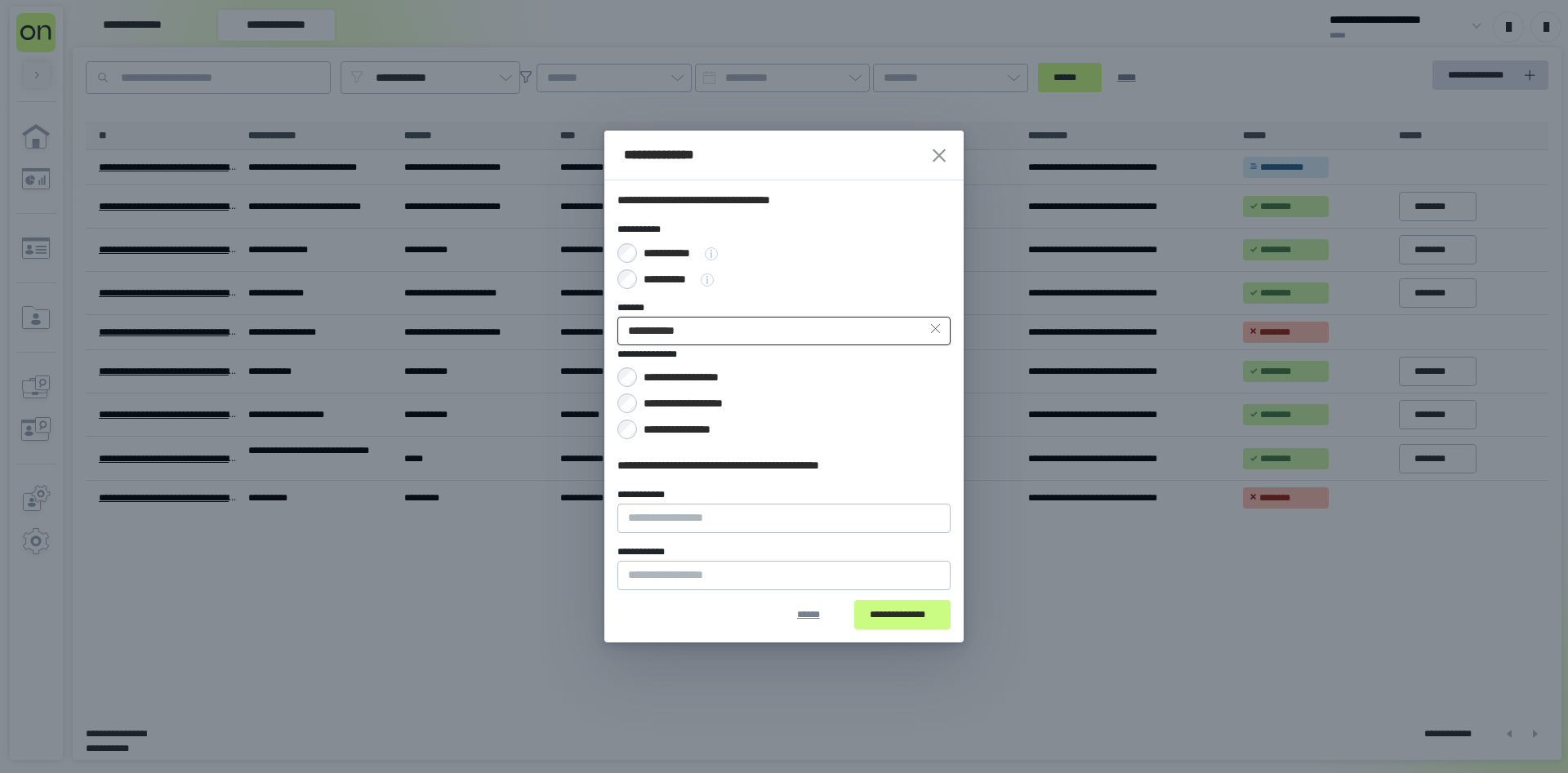 type on "**********" 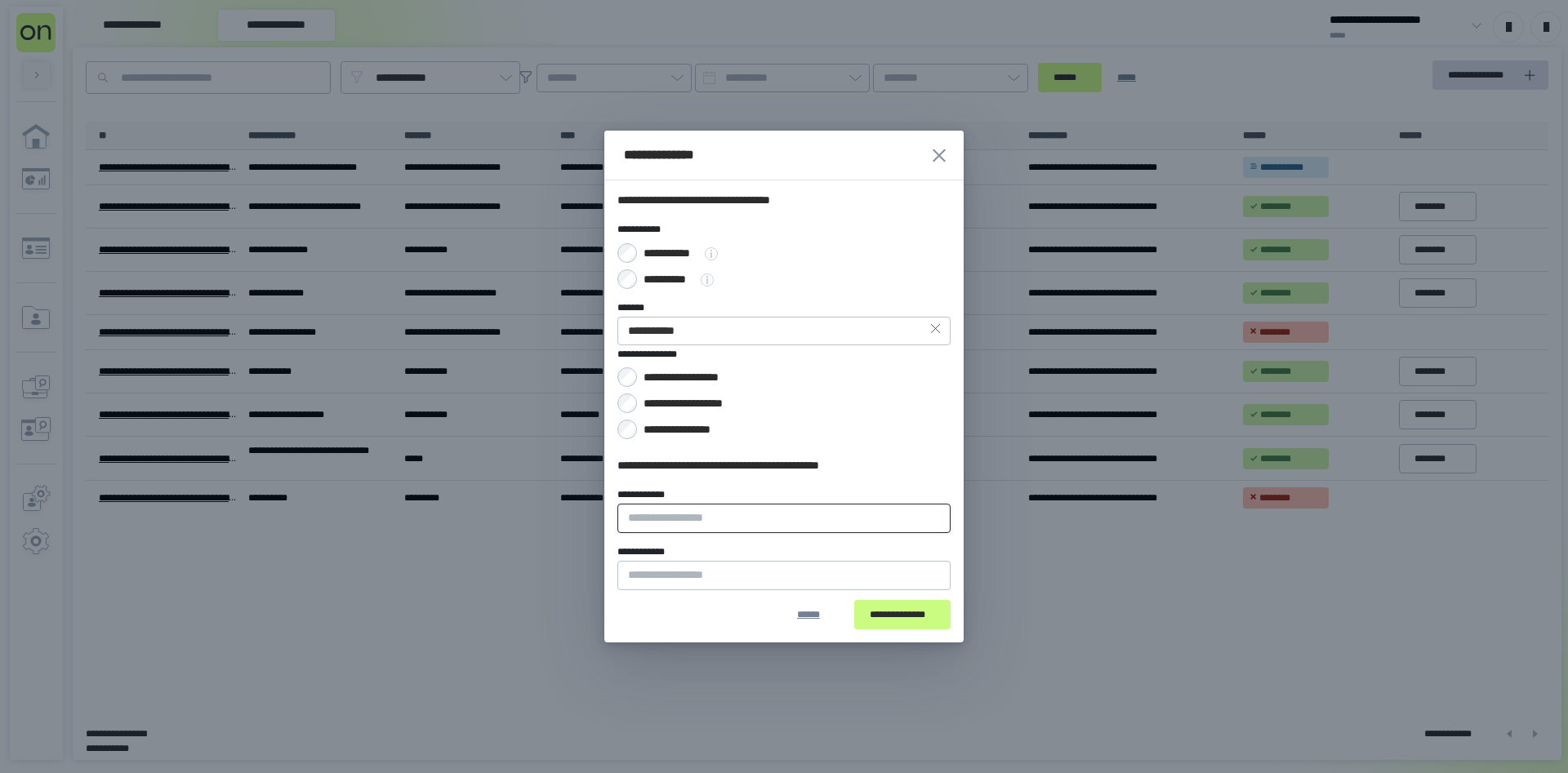 click on "**********" at bounding box center [784, 518] 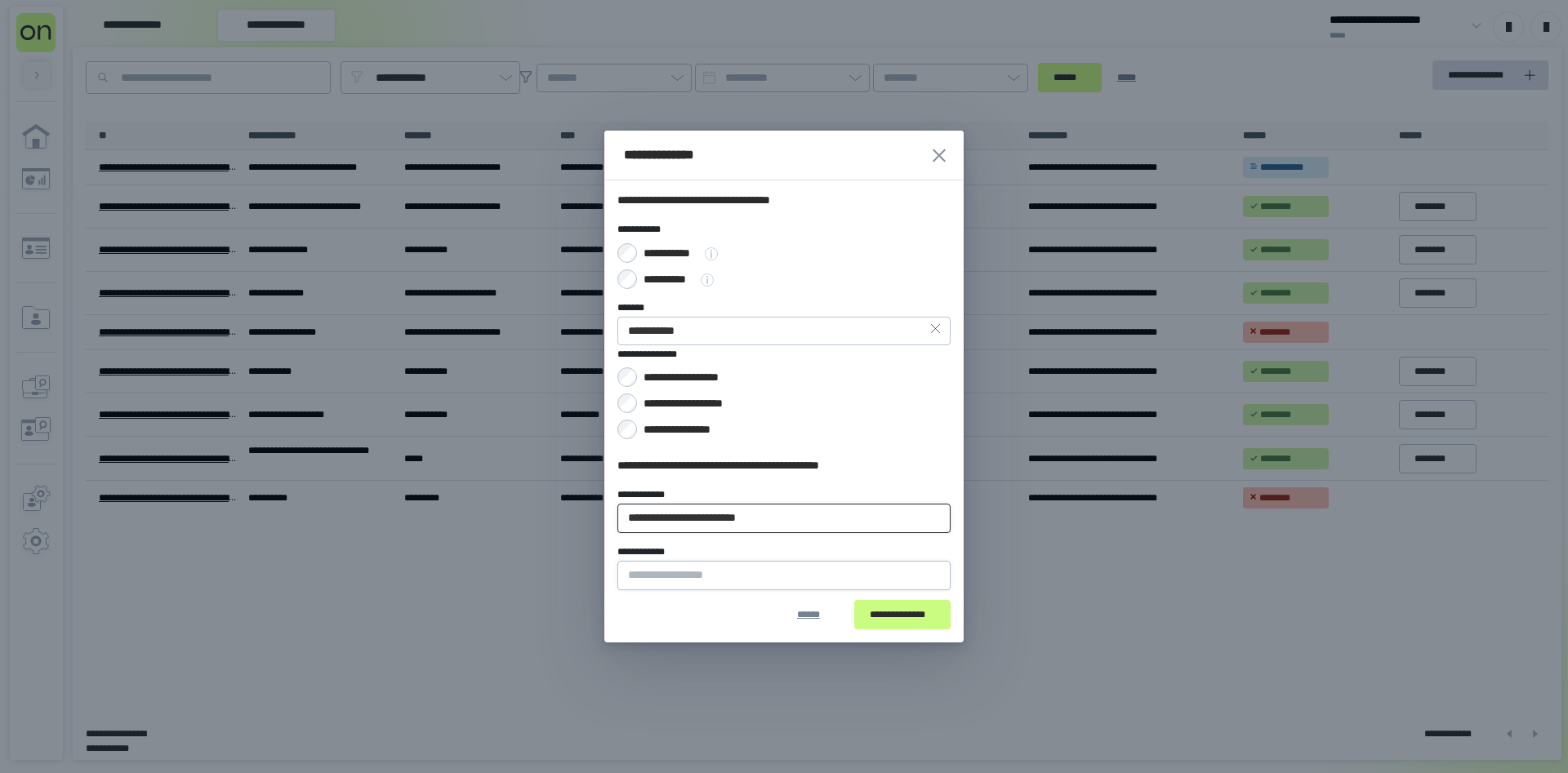 type on "**********" 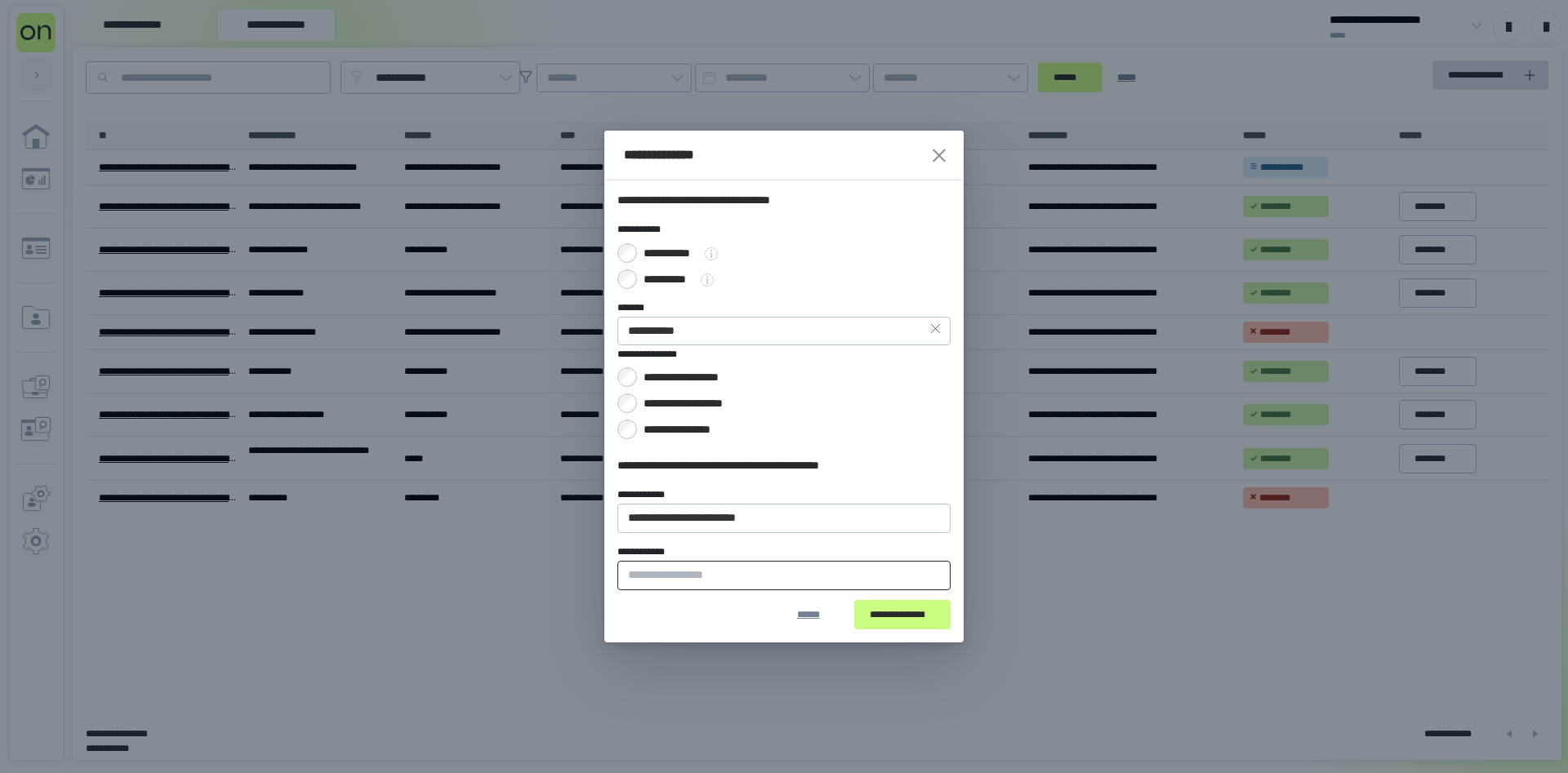 click on "**********" at bounding box center [784, 575] 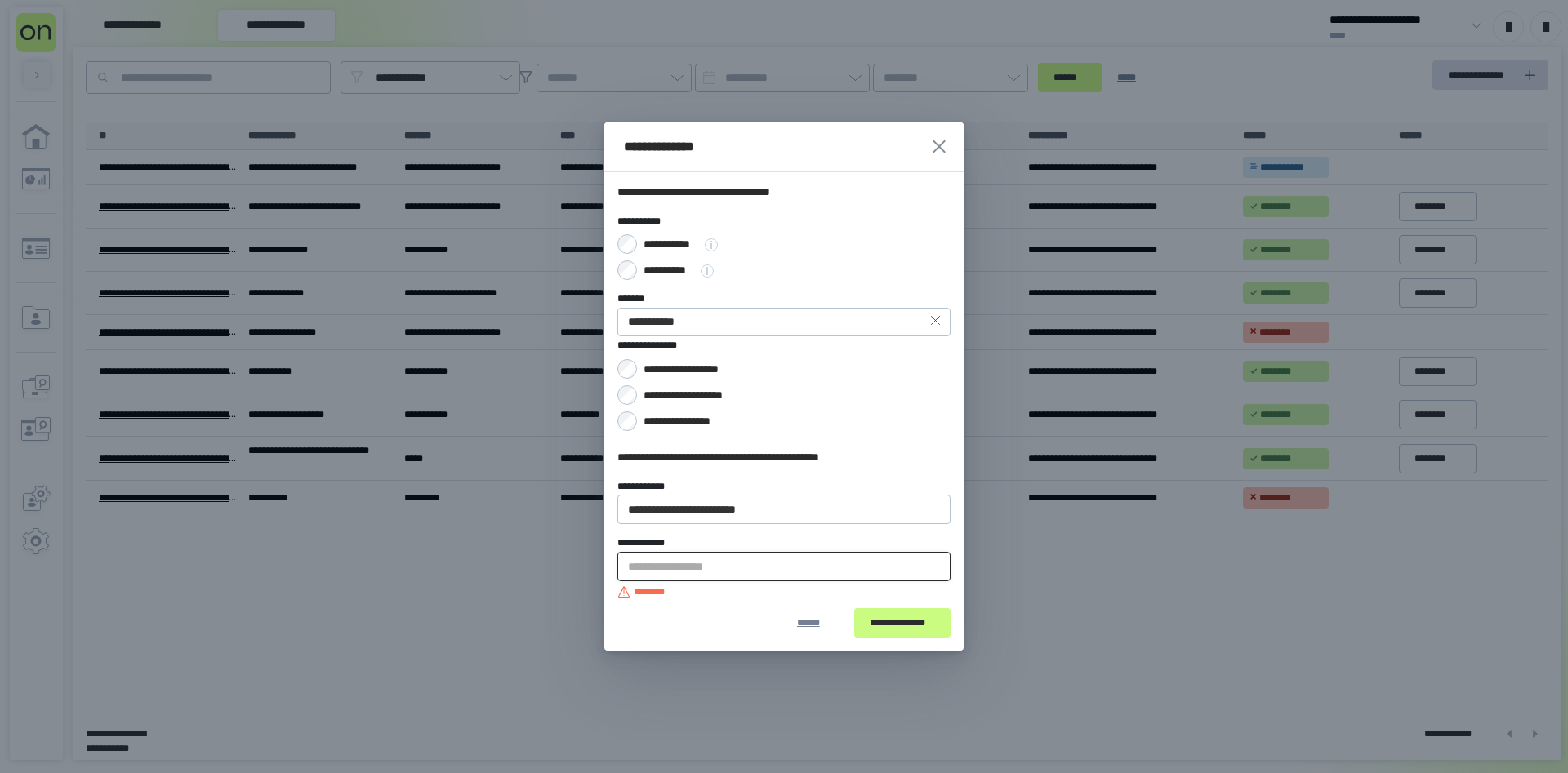 paste on "**********" 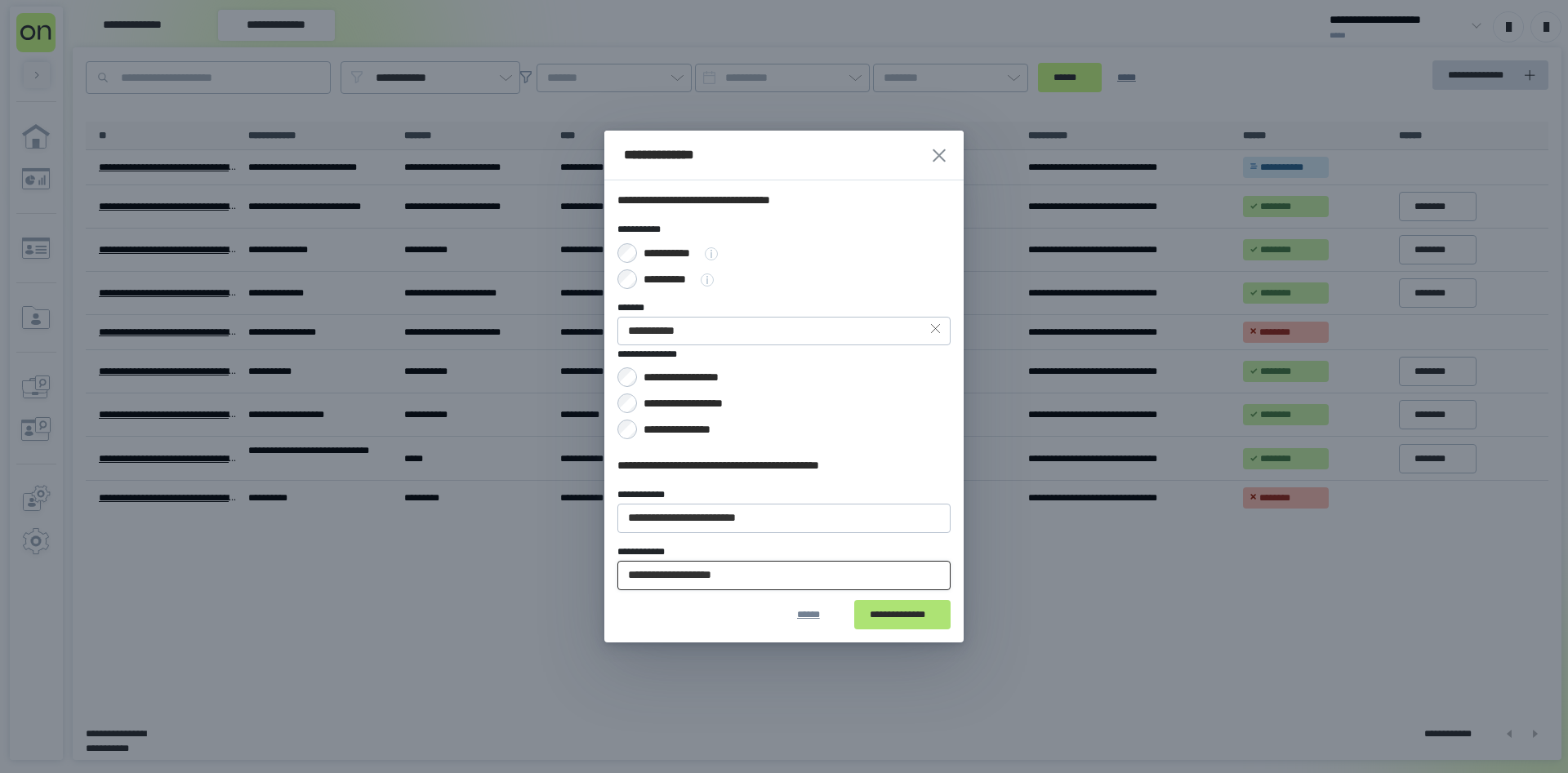 type on "**********" 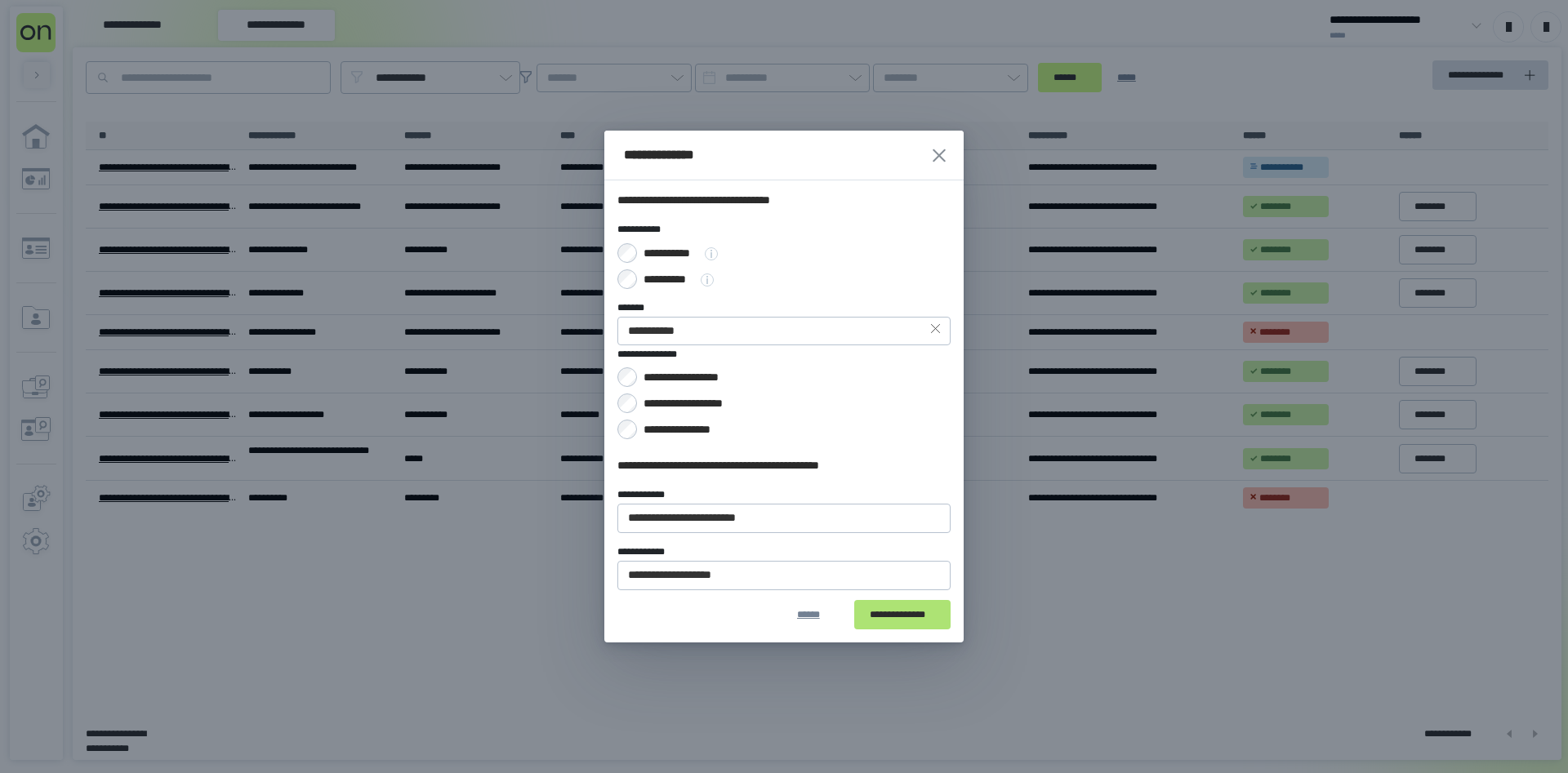 click on "**********" at bounding box center [902, 615] 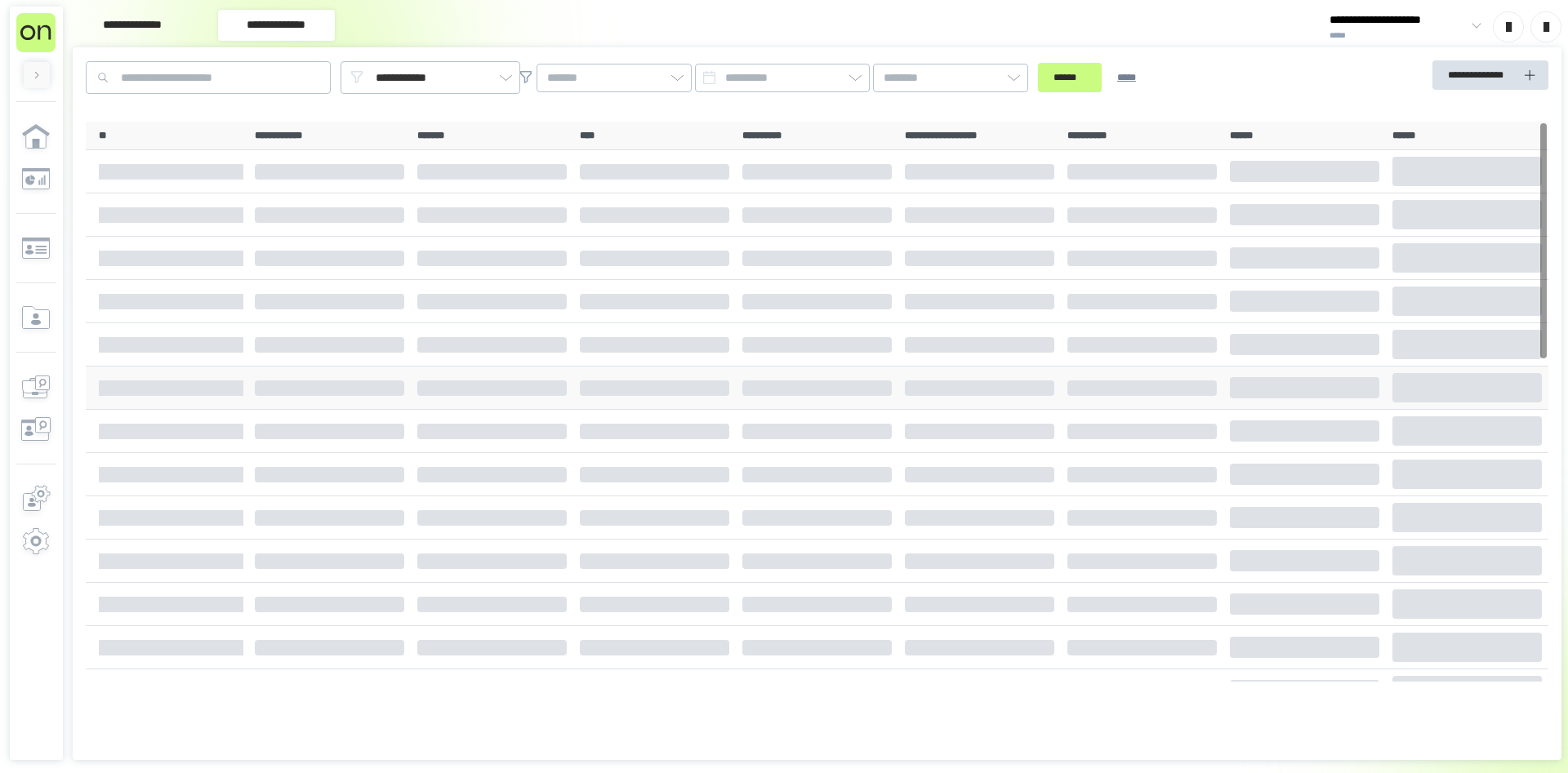 scroll, scrollTop: 0, scrollLeft: 0, axis: both 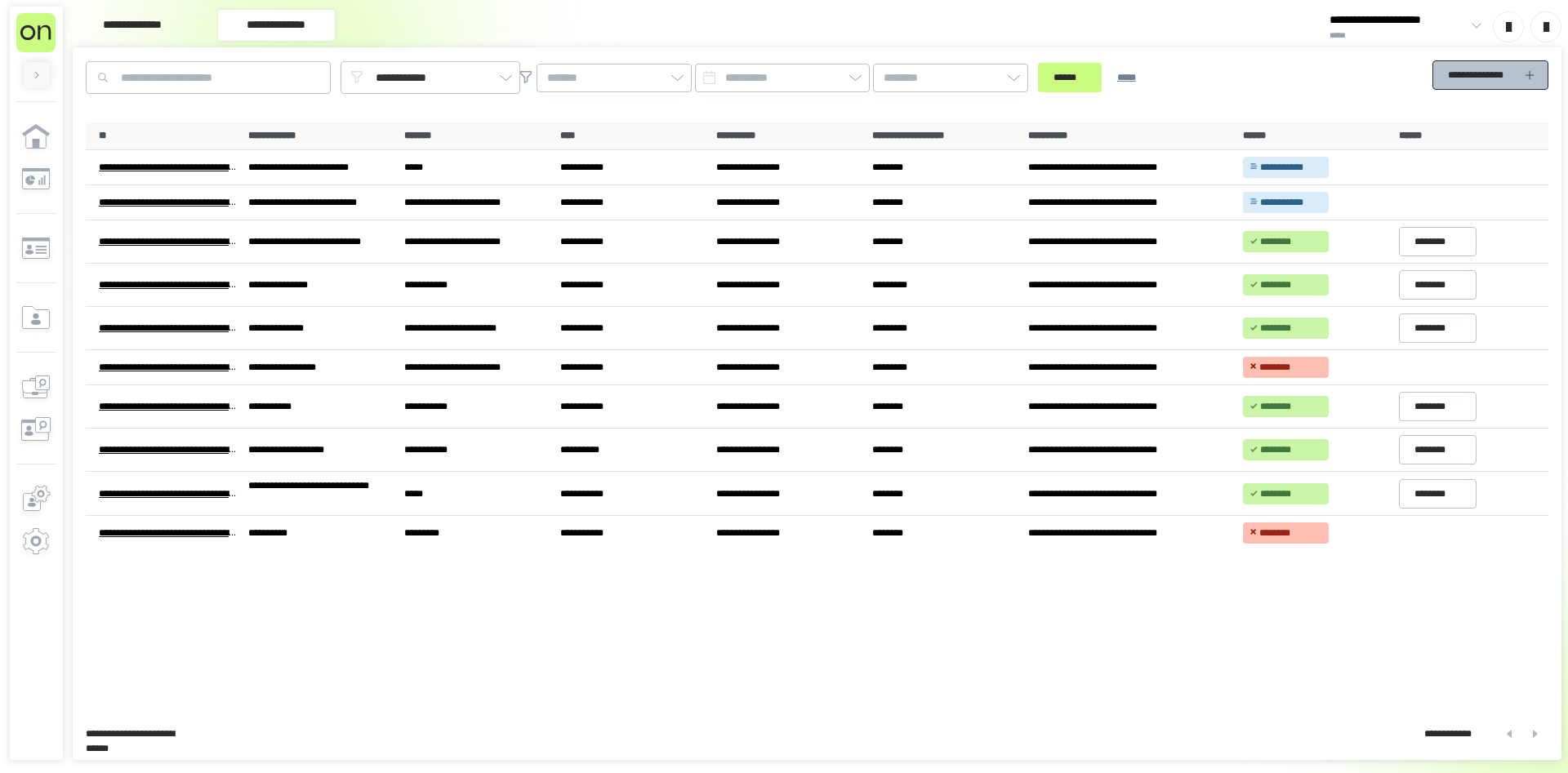 click on "**********" at bounding box center (1481, 75) 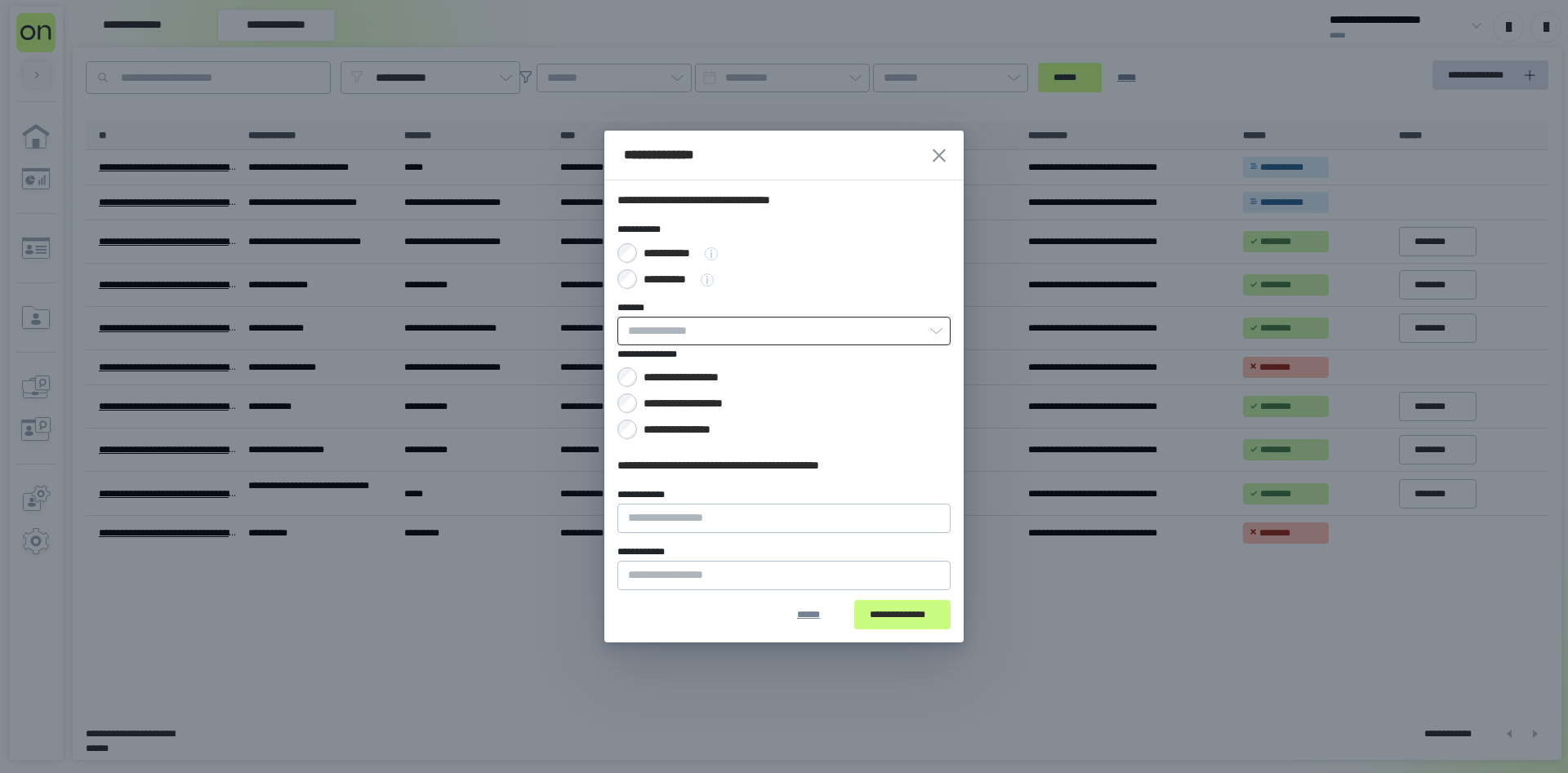 click on "*******" at bounding box center [784, 331] 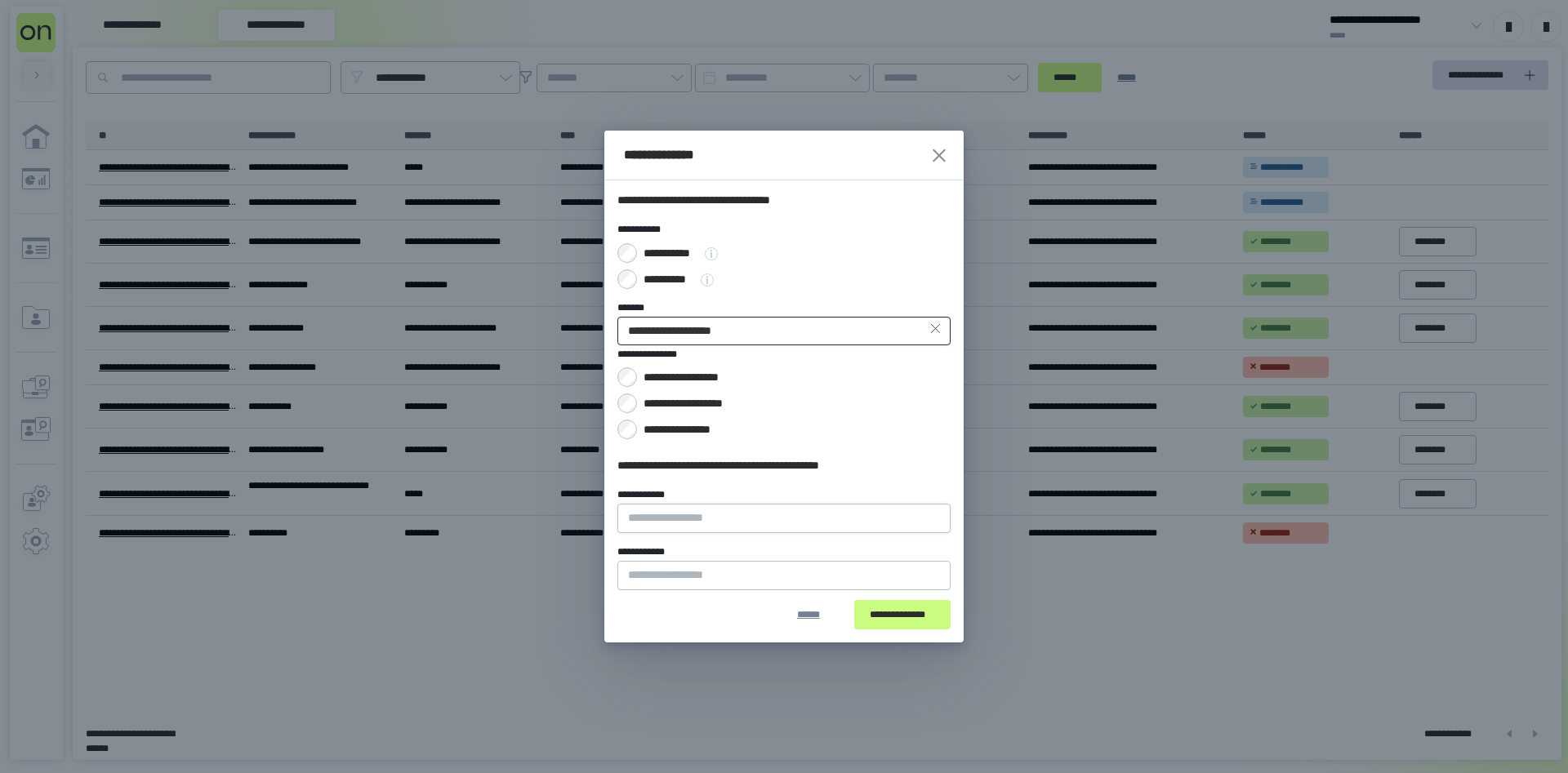 type on "**********" 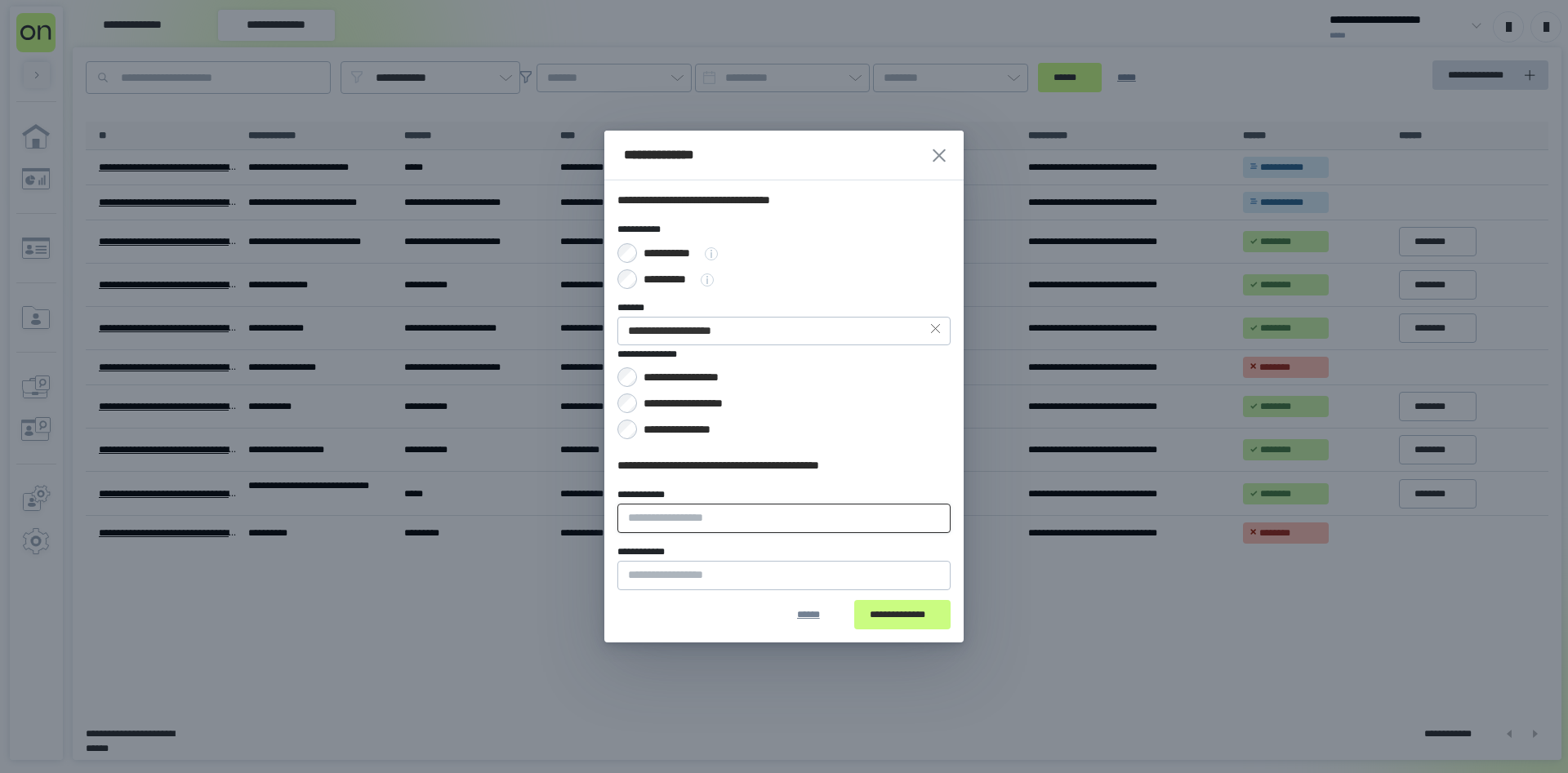 click on "**********" at bounding box center (784, 518) 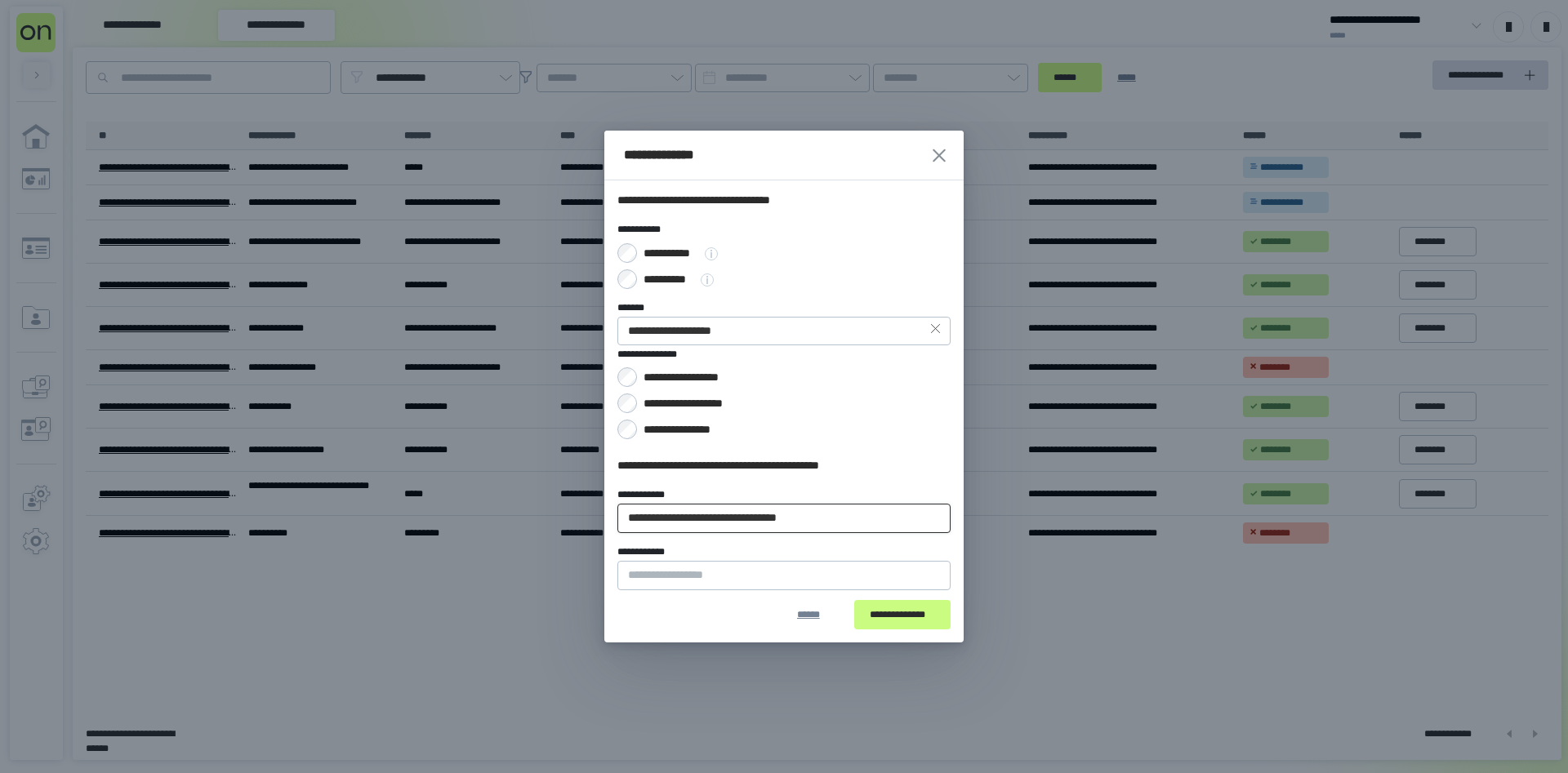type on "**********" 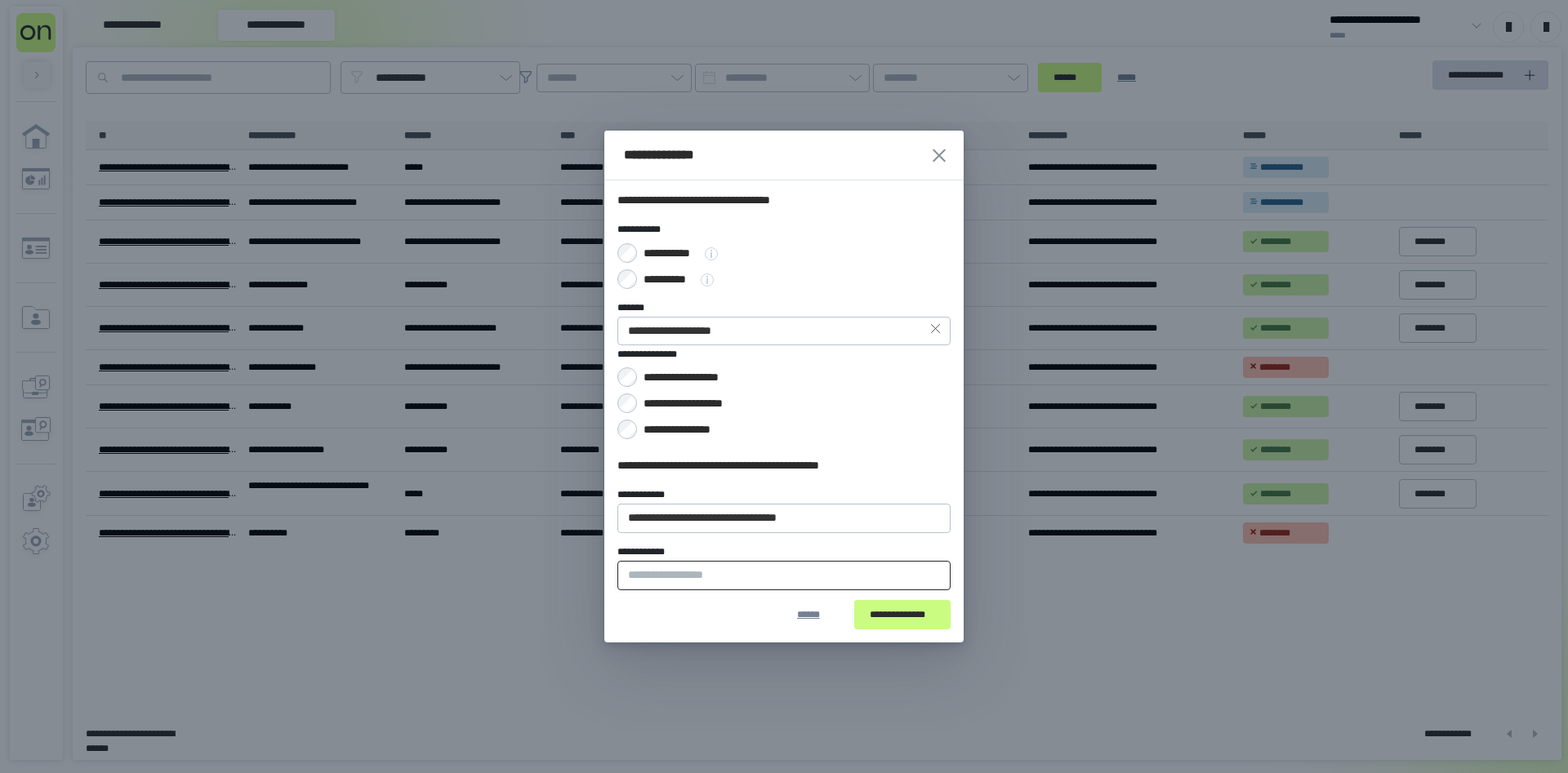 click on "**********" at bounding box center [784, 575] 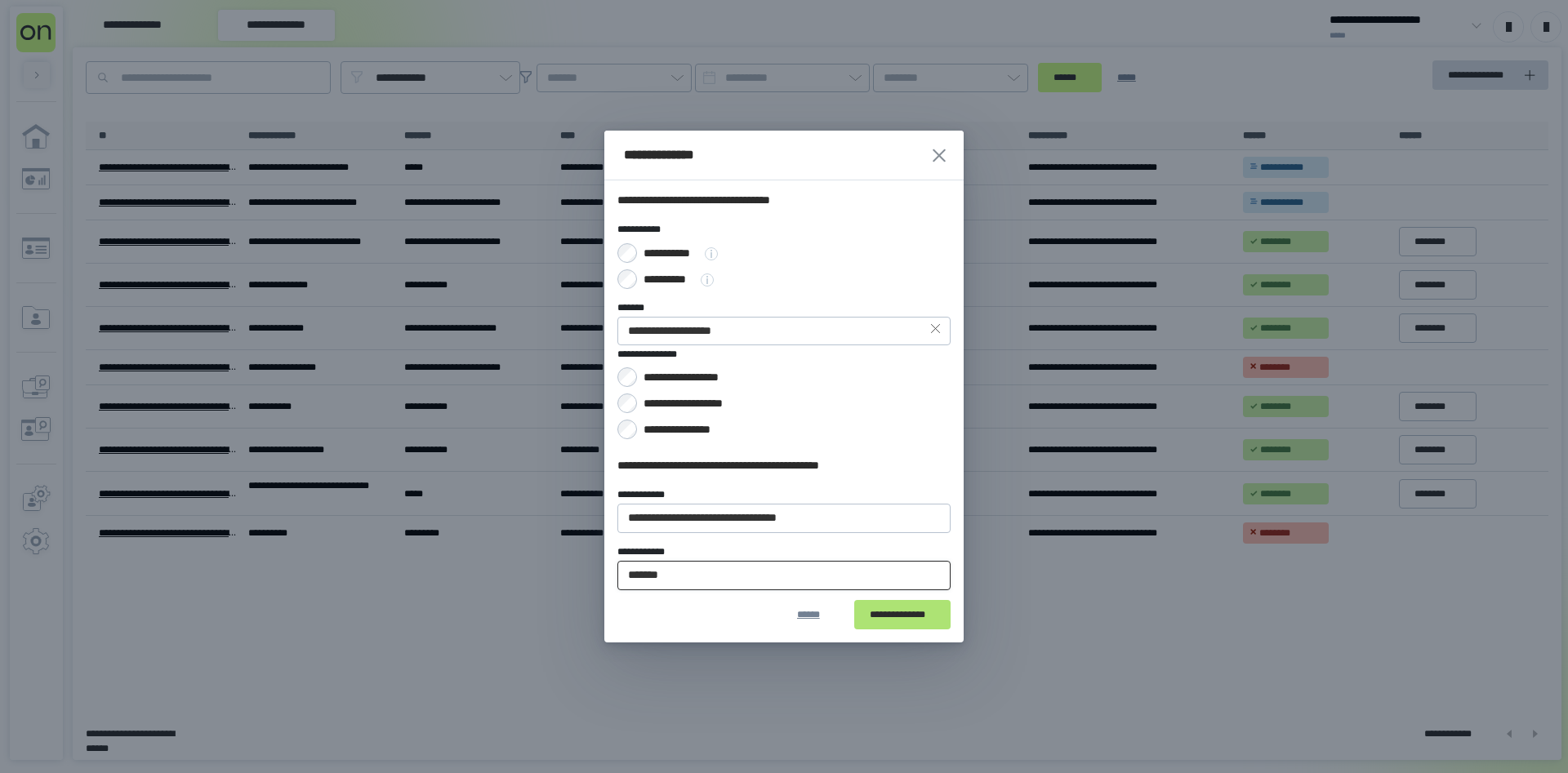 type on "*******" 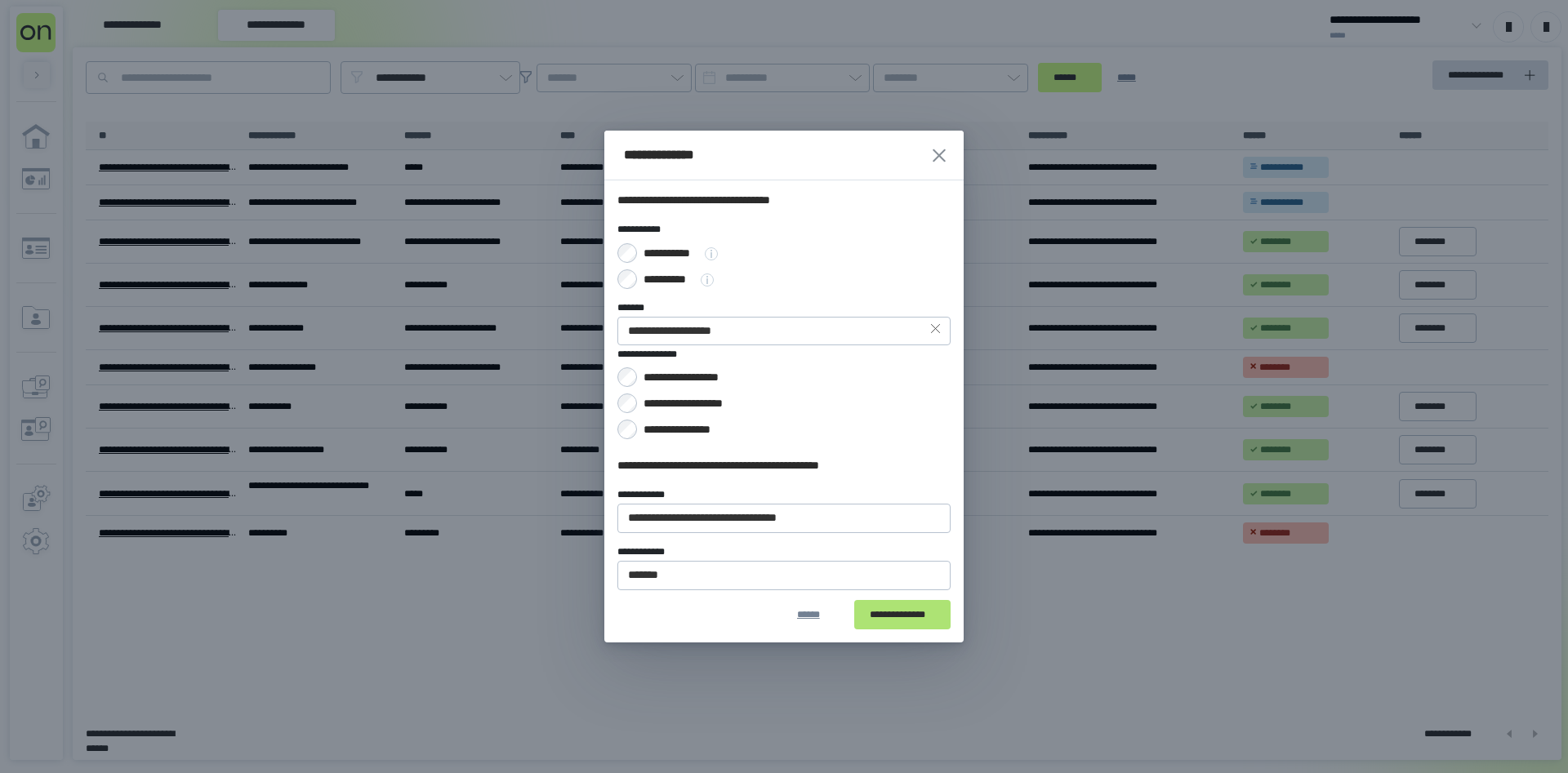 click on "**********" at bounding box center (902, 615) 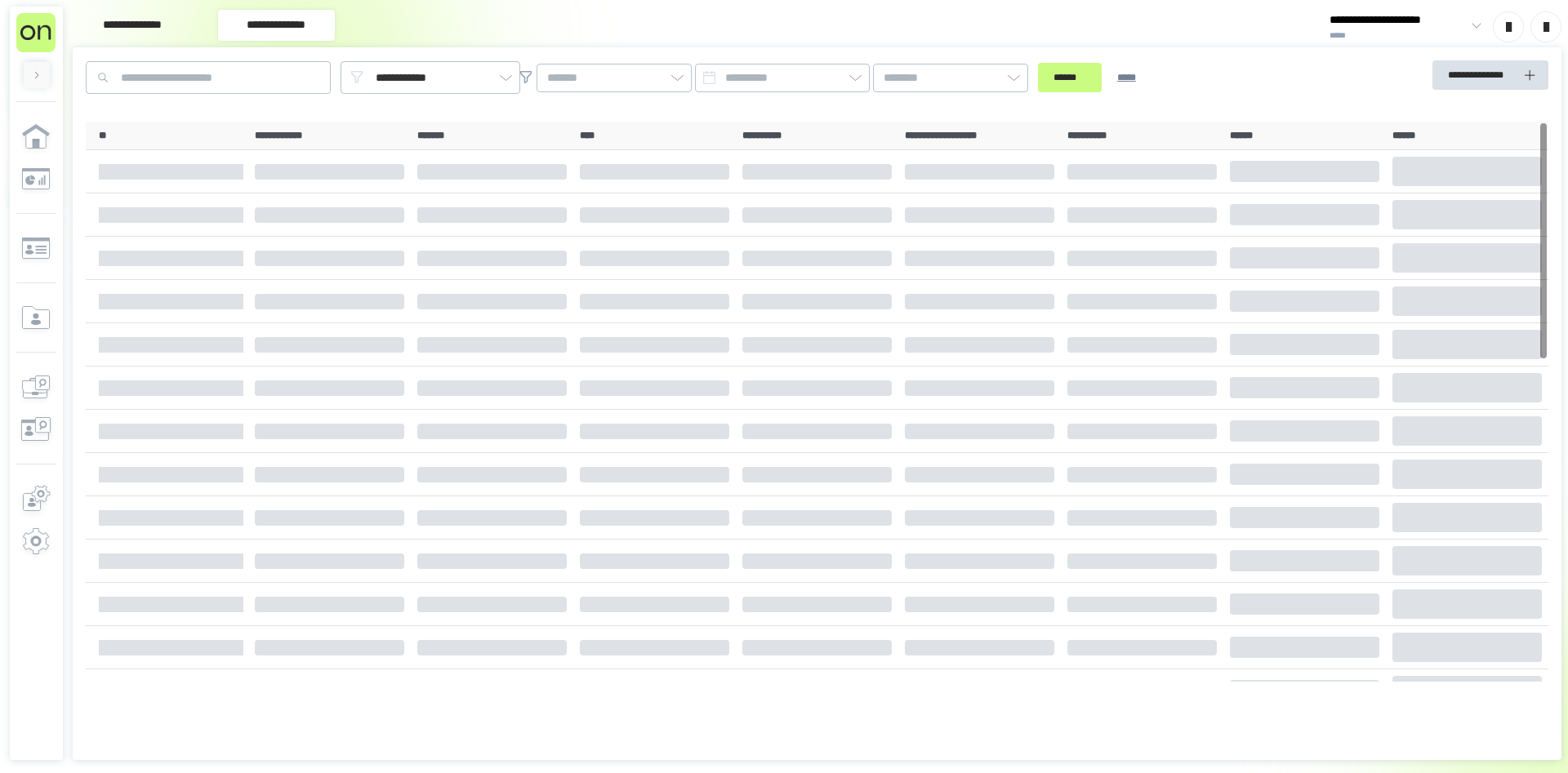 scroll, scrollTop: 0, scrollLeft: 0, axis: both 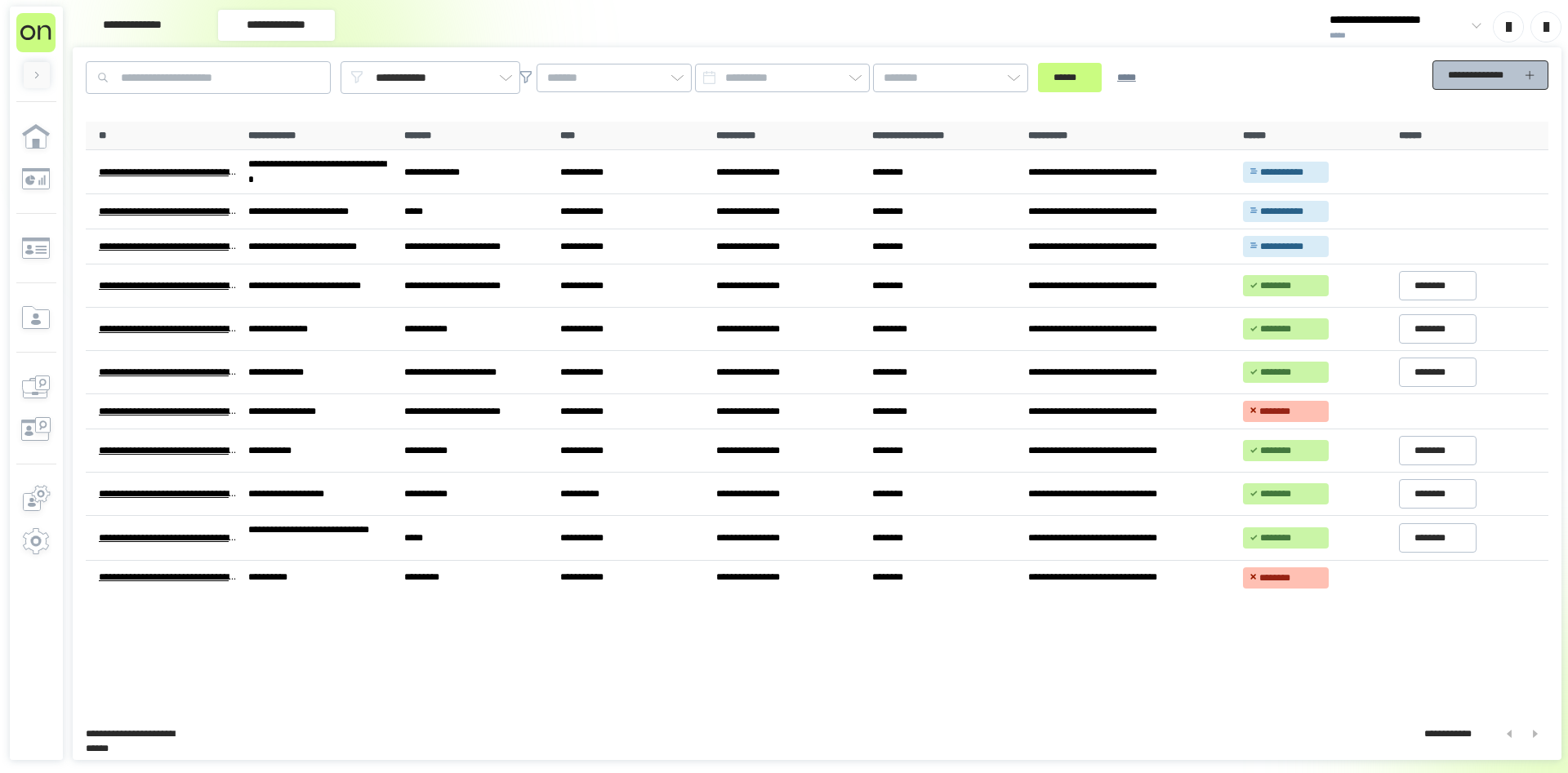 click on "**********" at bounding box center (1481, 75) 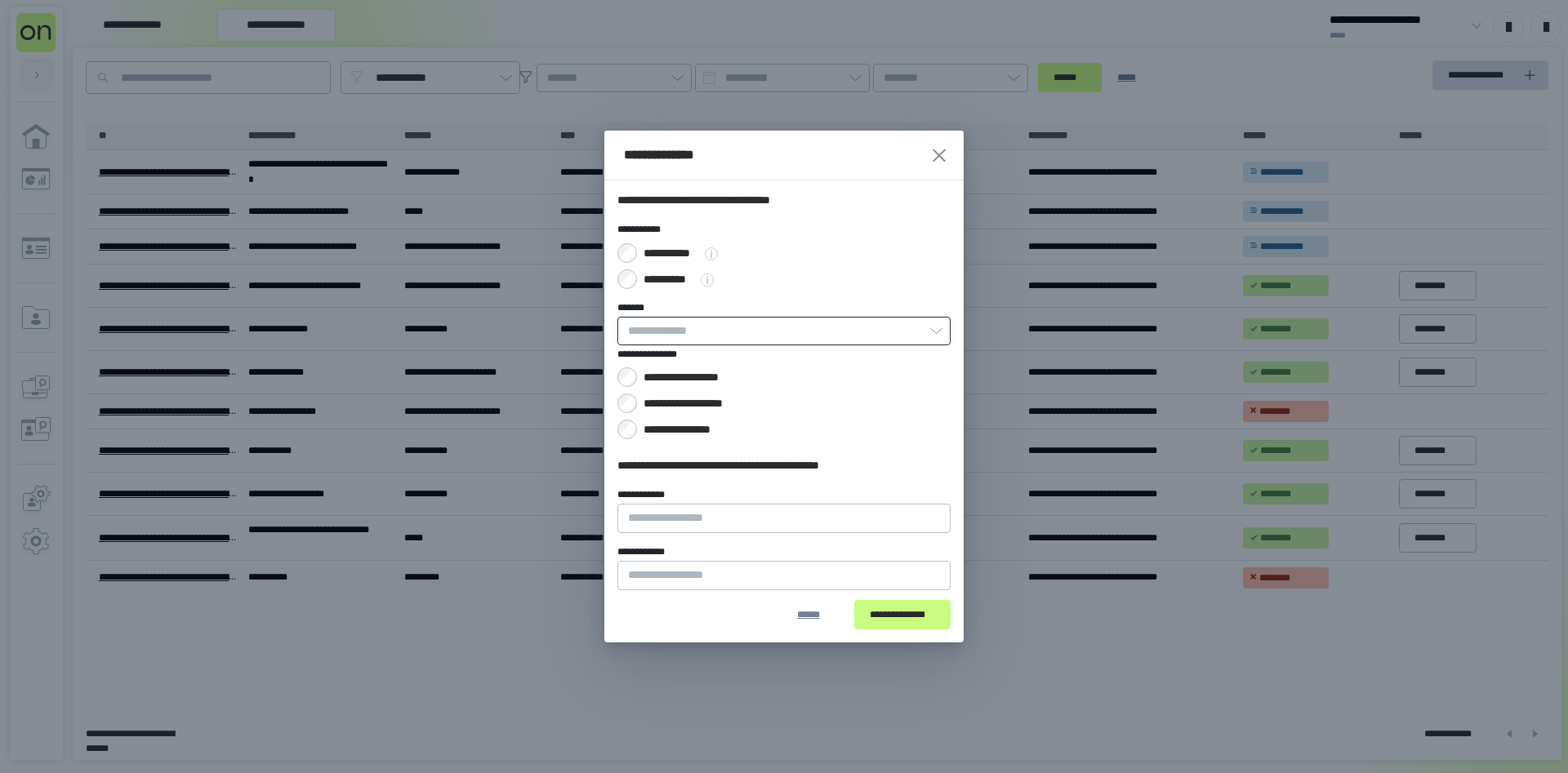 click on "*******" at bounding box center (784, 331) 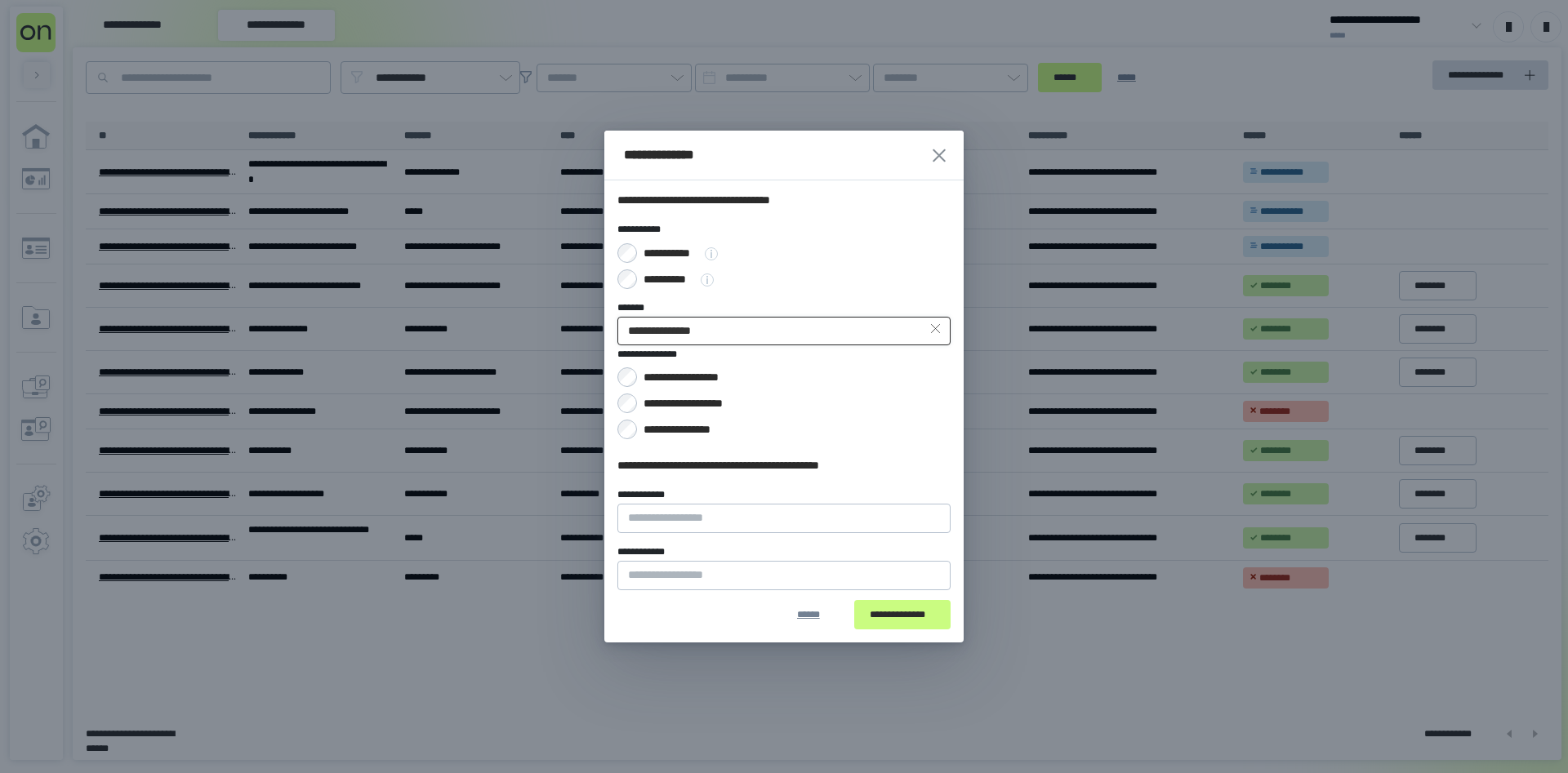type on "**********" 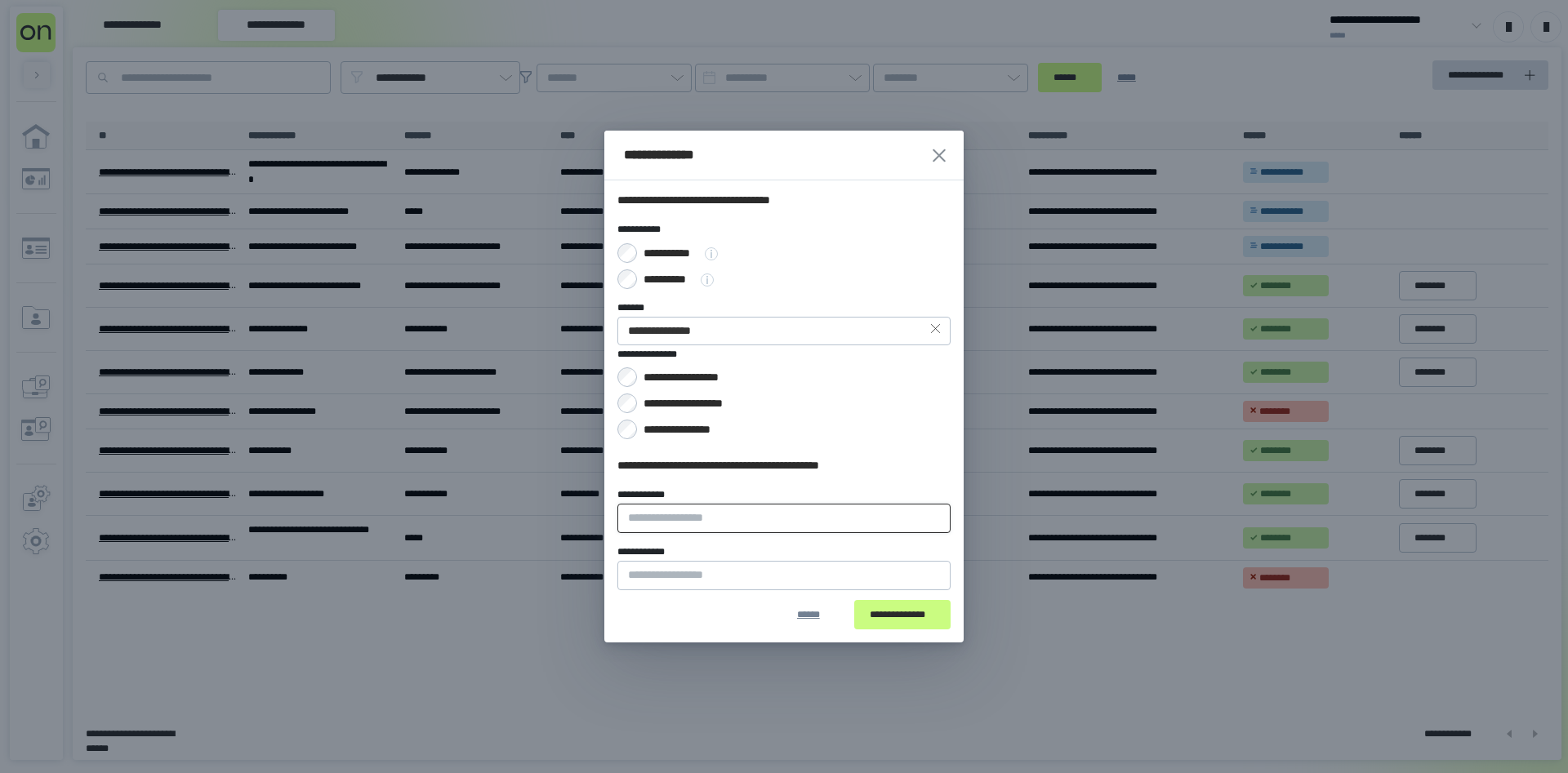 click on "**********" at bounding box center [784, 518] 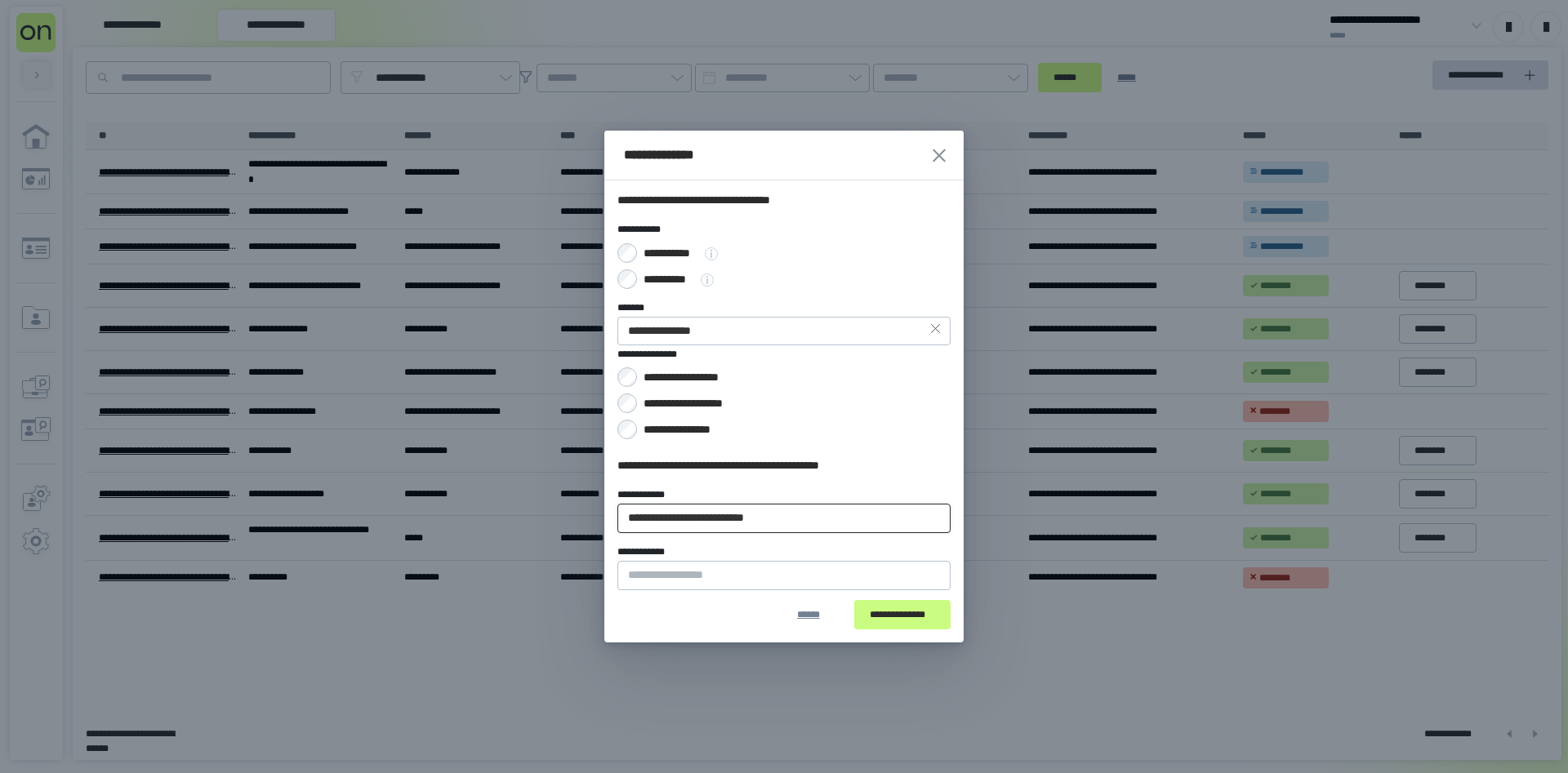 type on "**********" 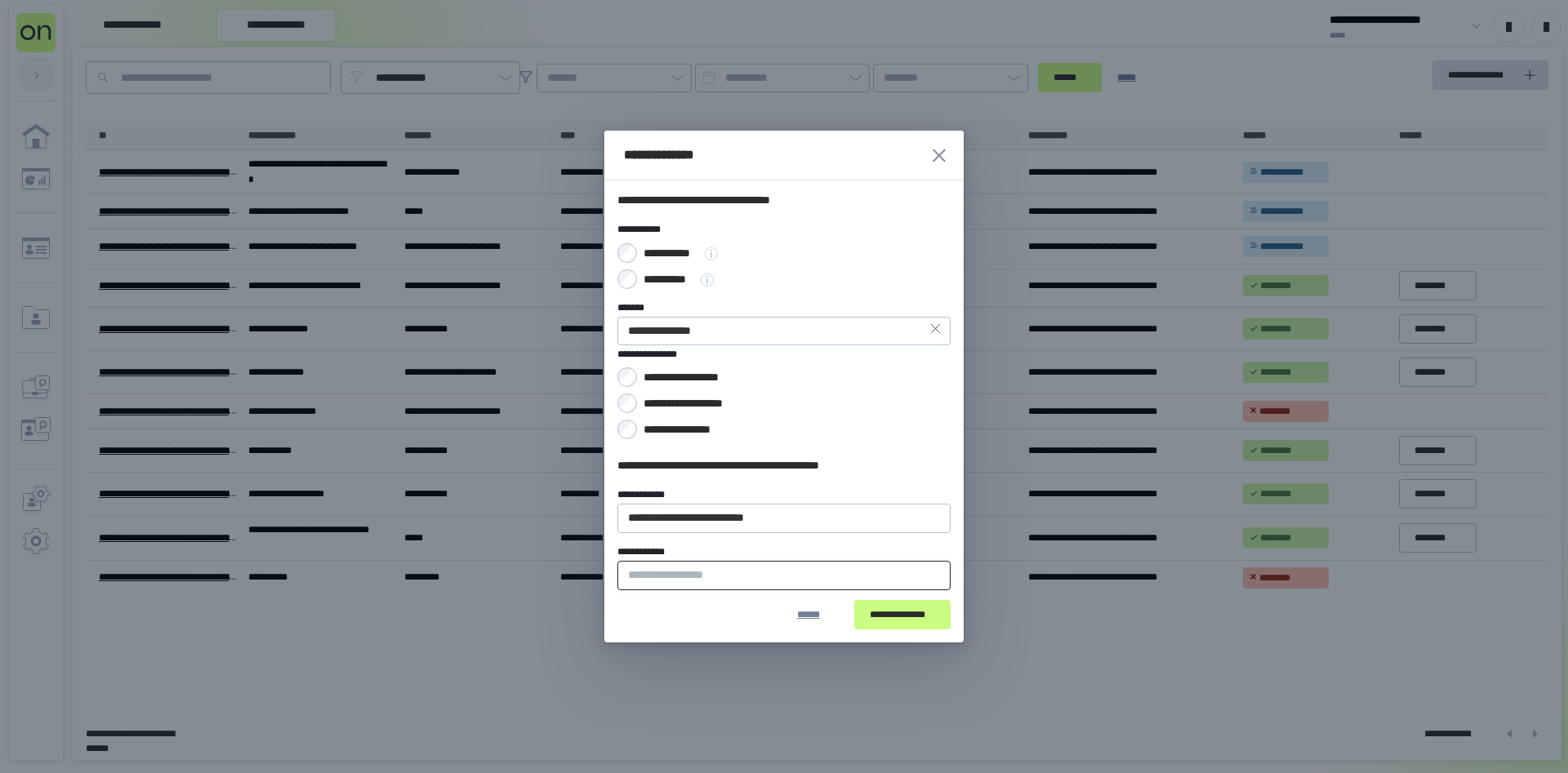 click on "**********" at bounding box center [784, 575] 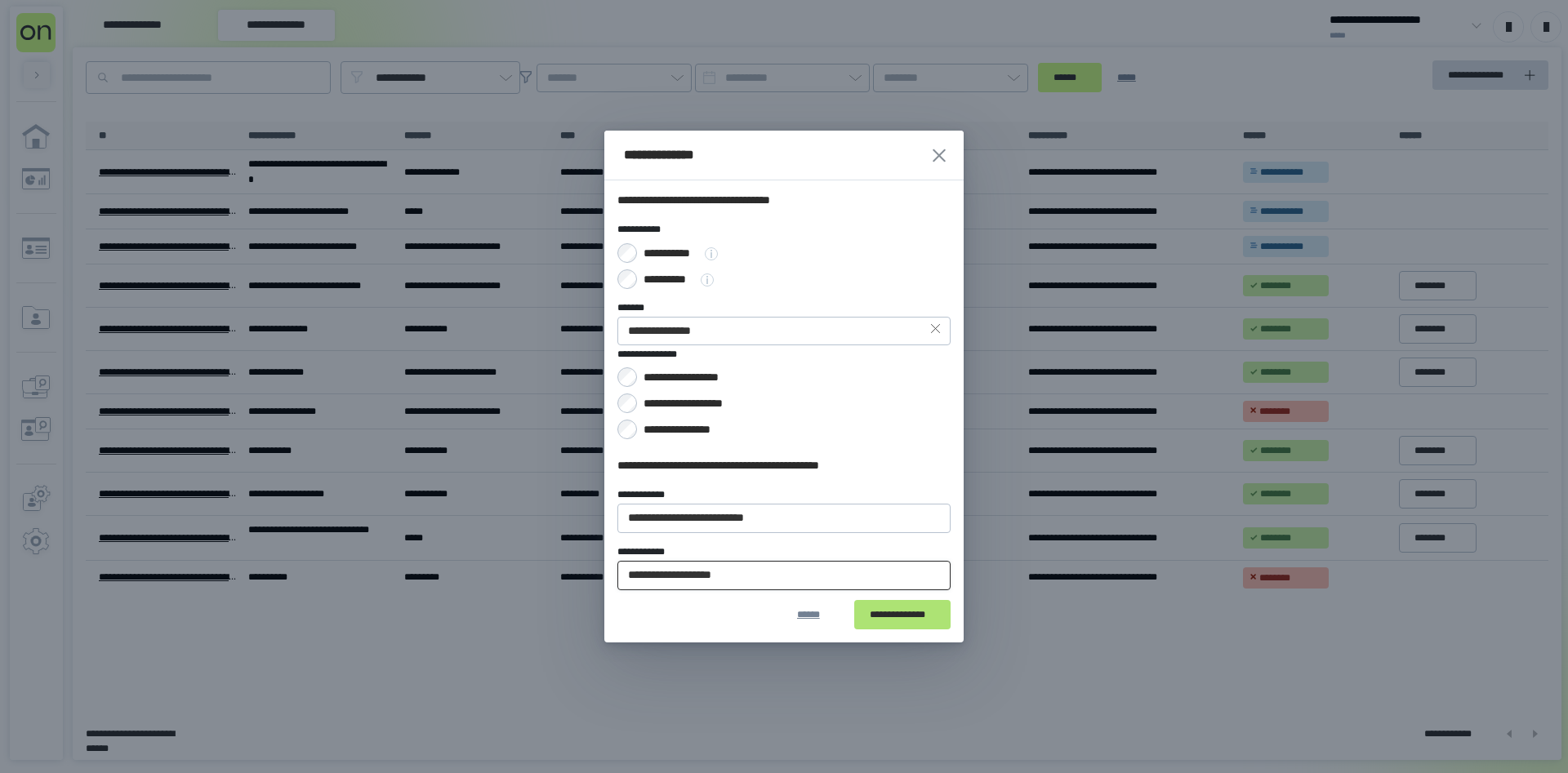 type on "**********" 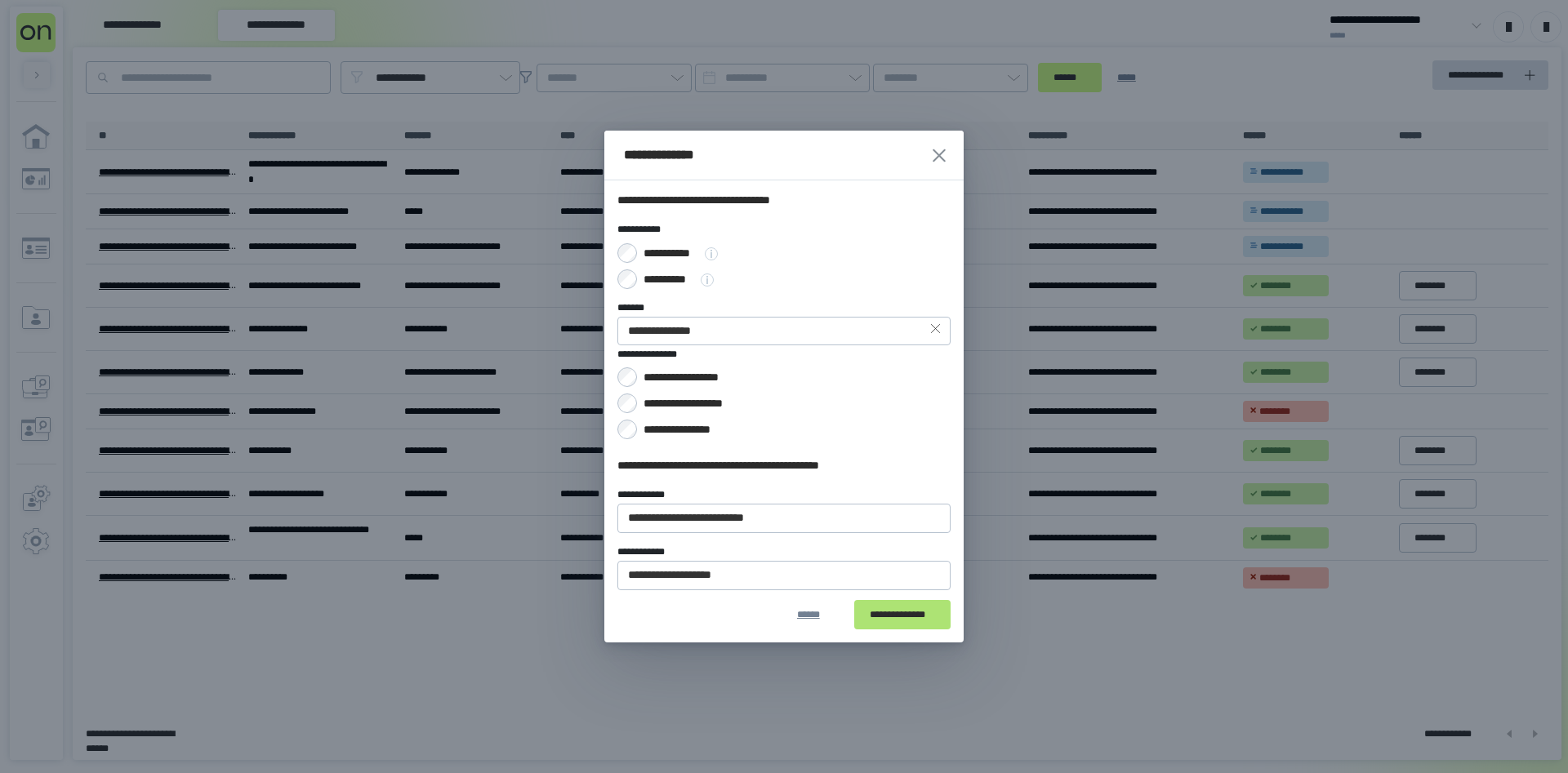 click on "**********" at bounding box center (902, 615) 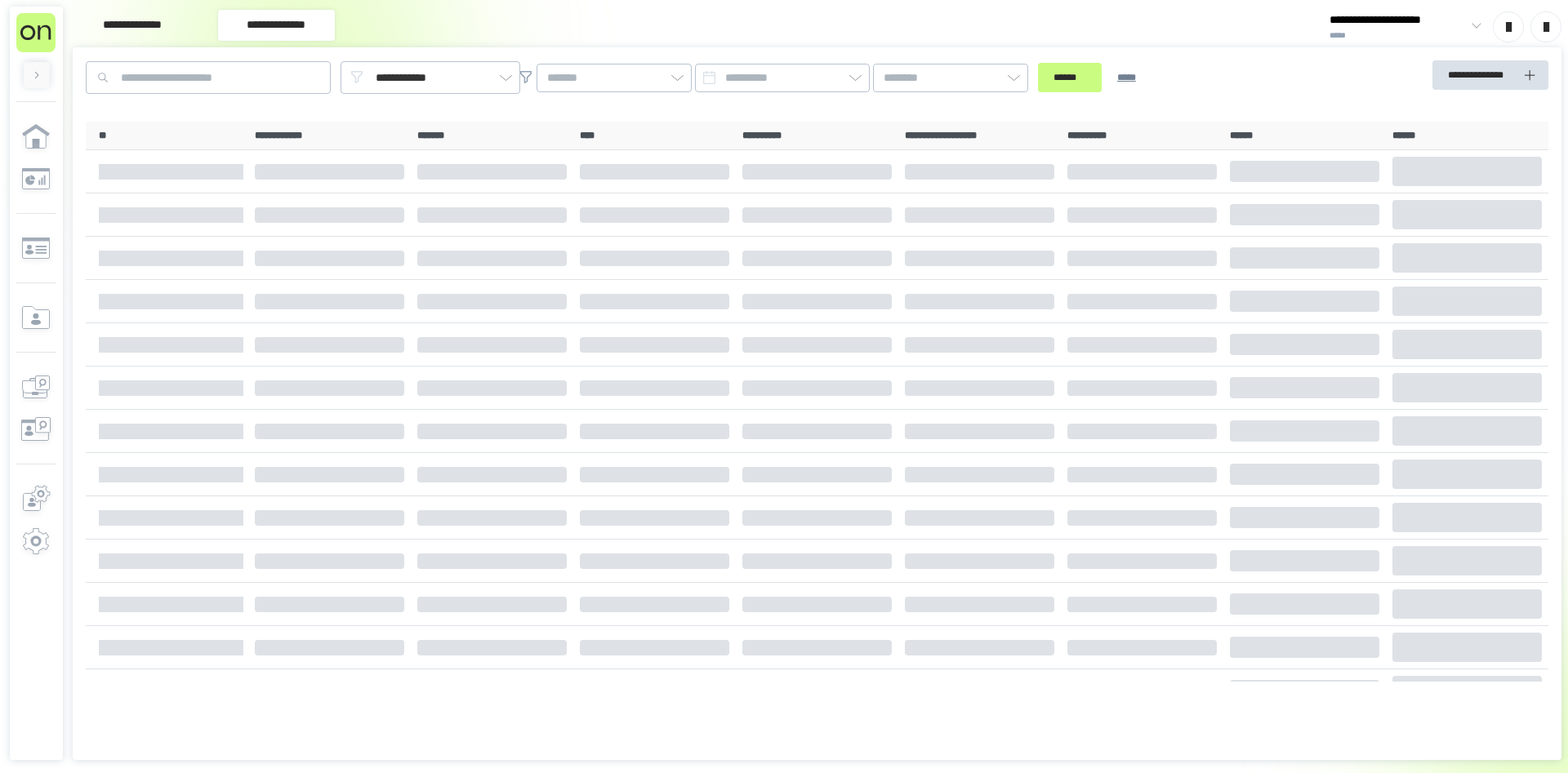 scroll, scrollTop: 0, scrollLeft: 0, axis: both 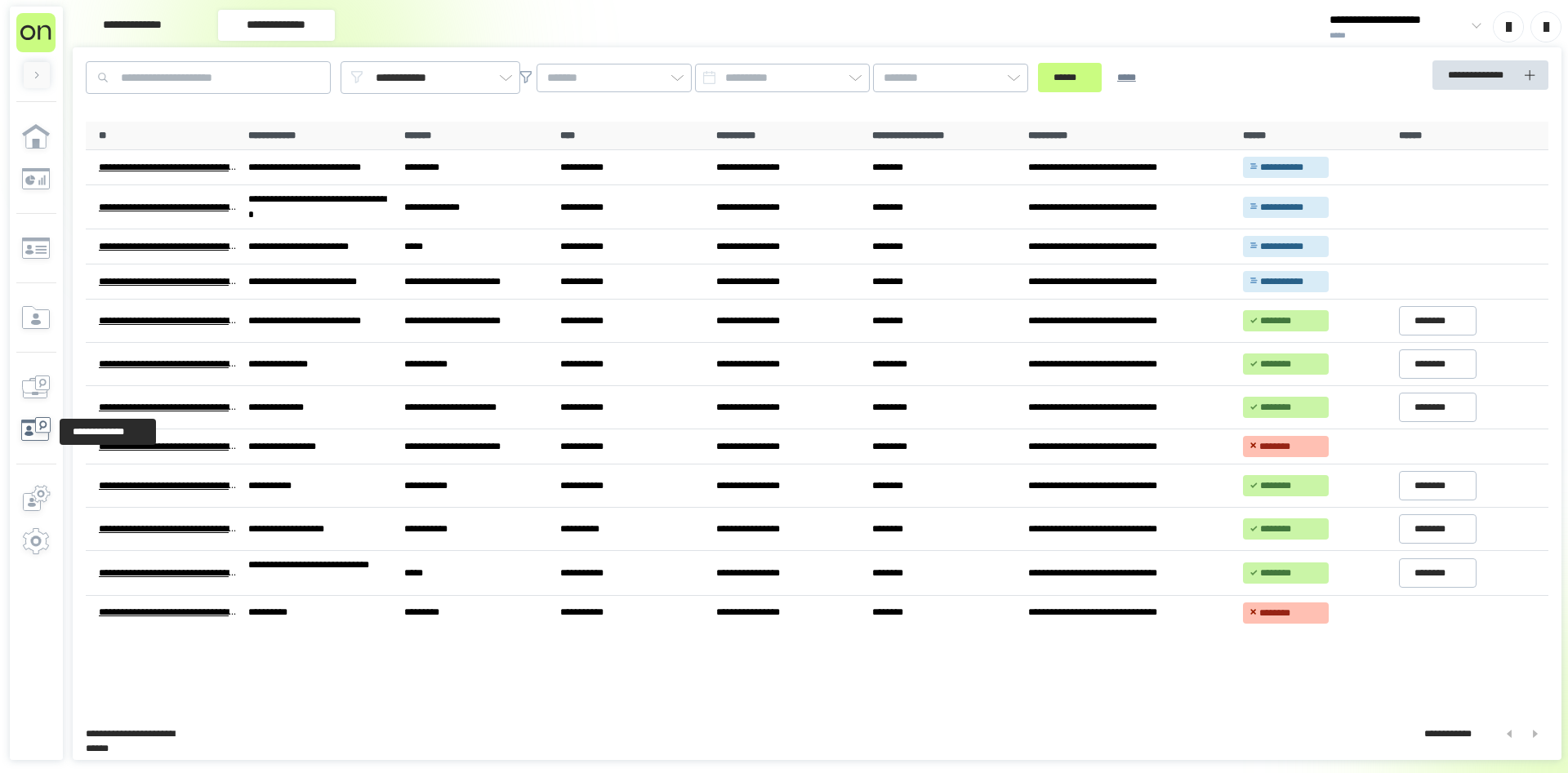click 